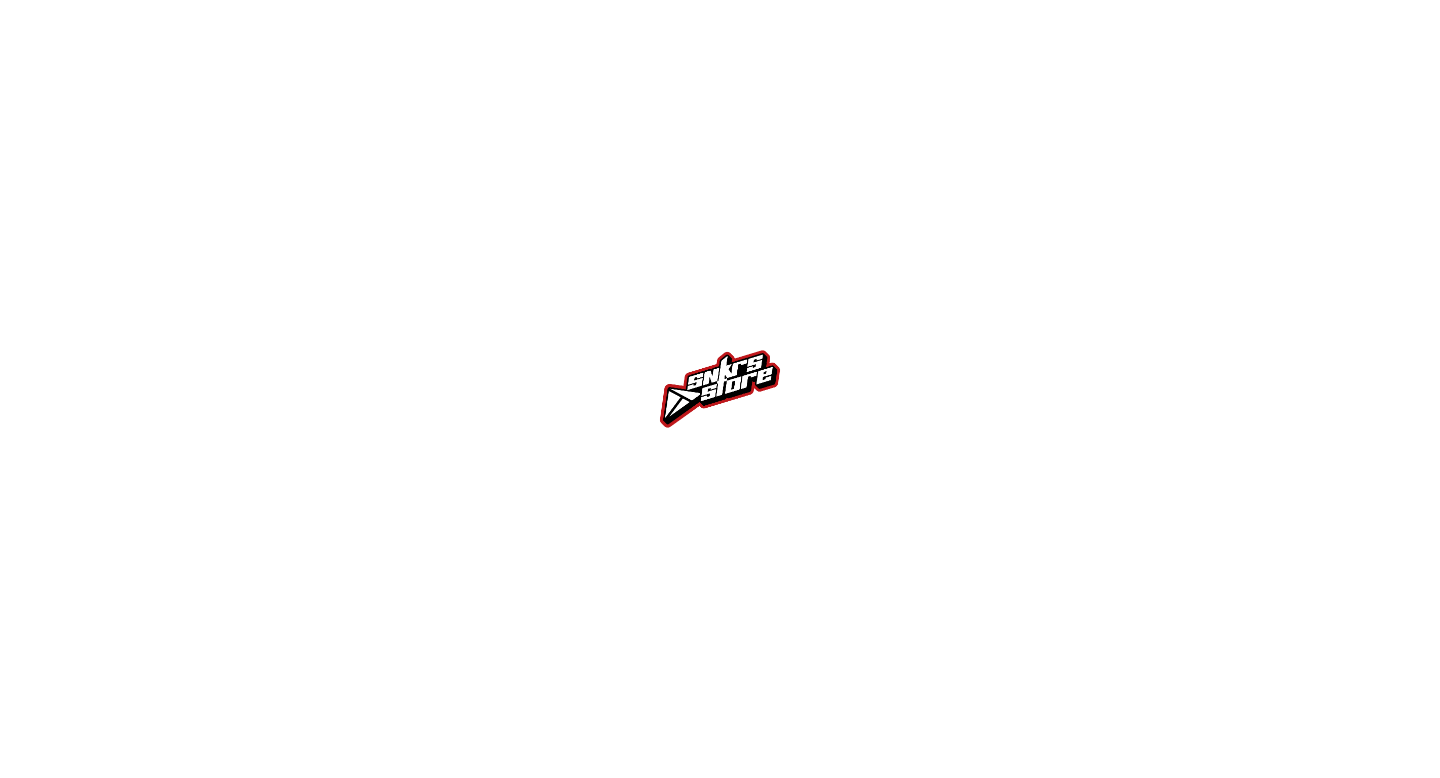 scroll, scrollTop: 0, scrollLeft: 0, axis: both 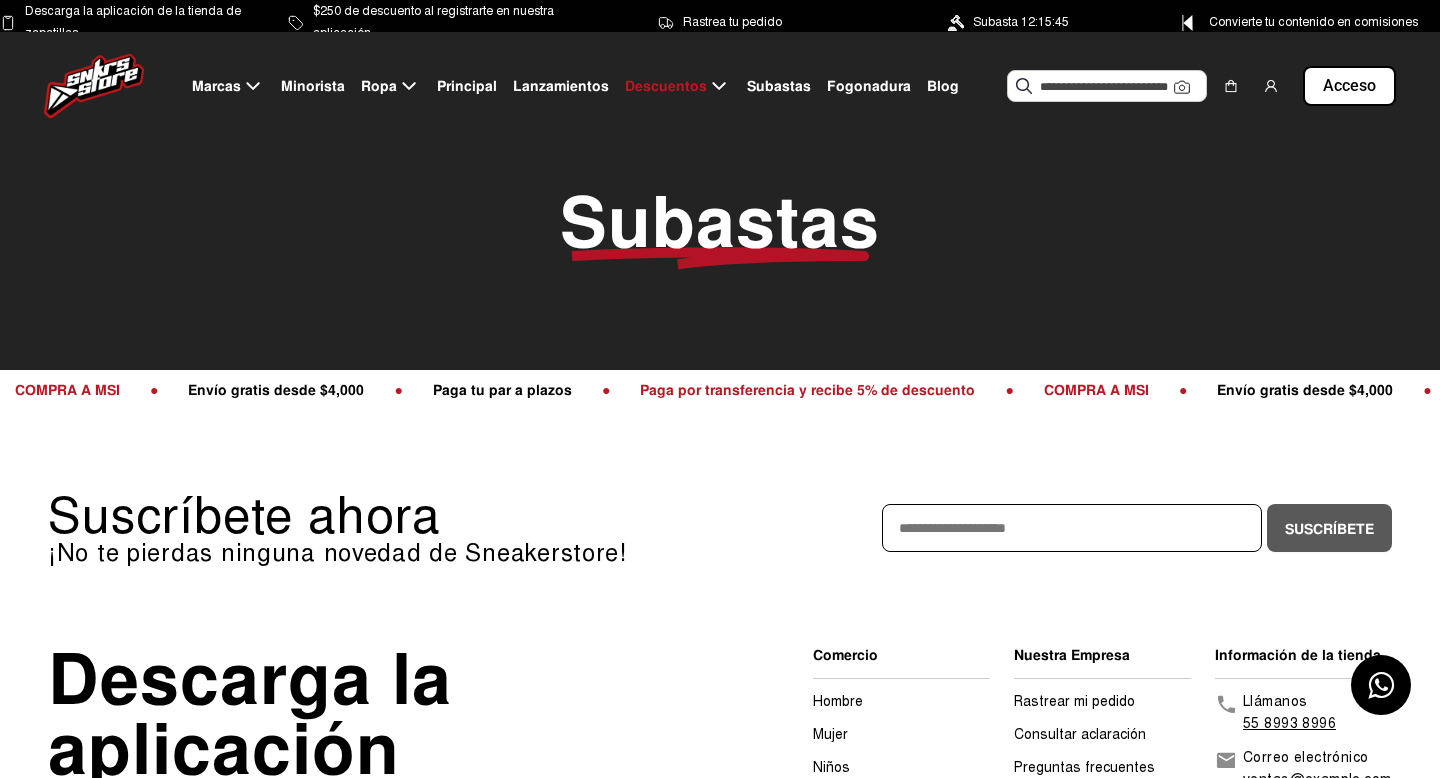 click 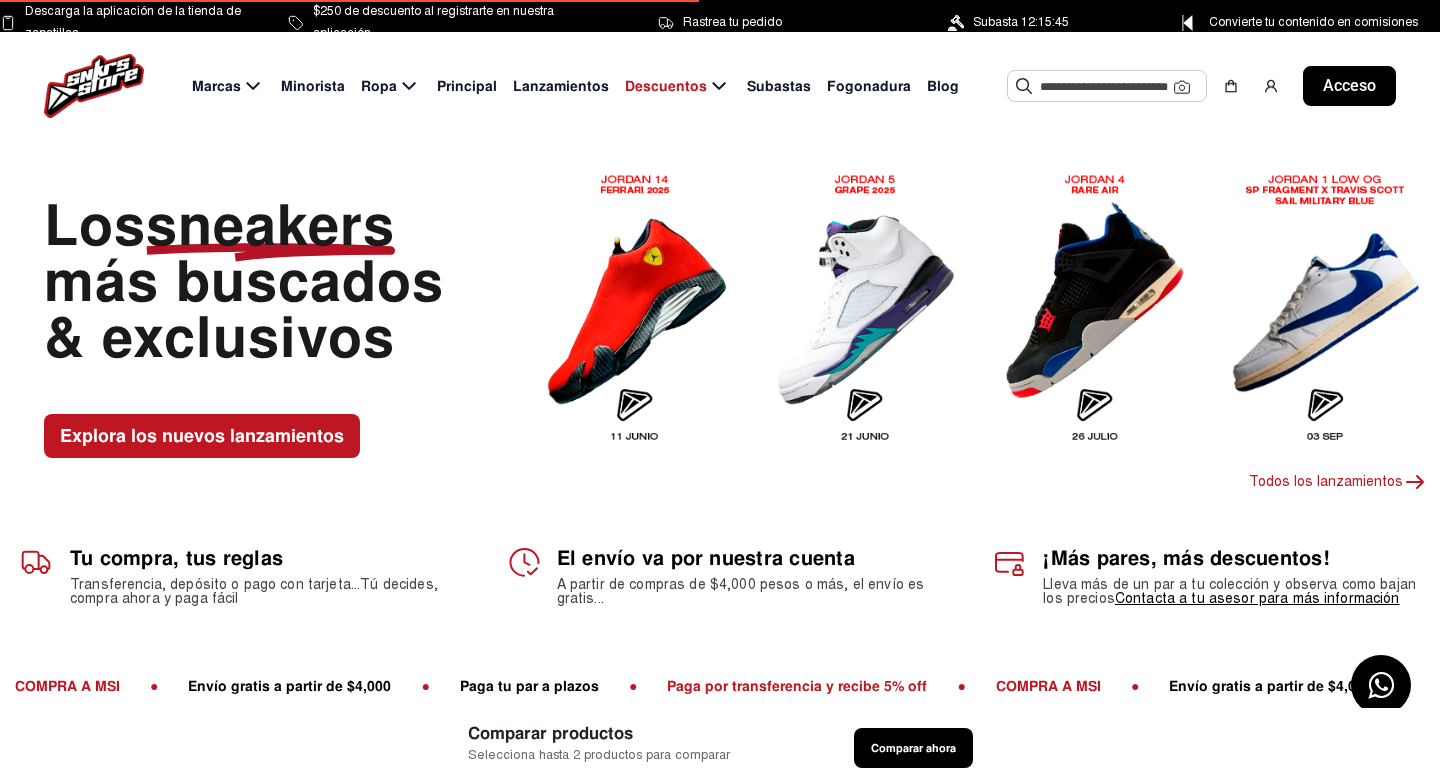 click 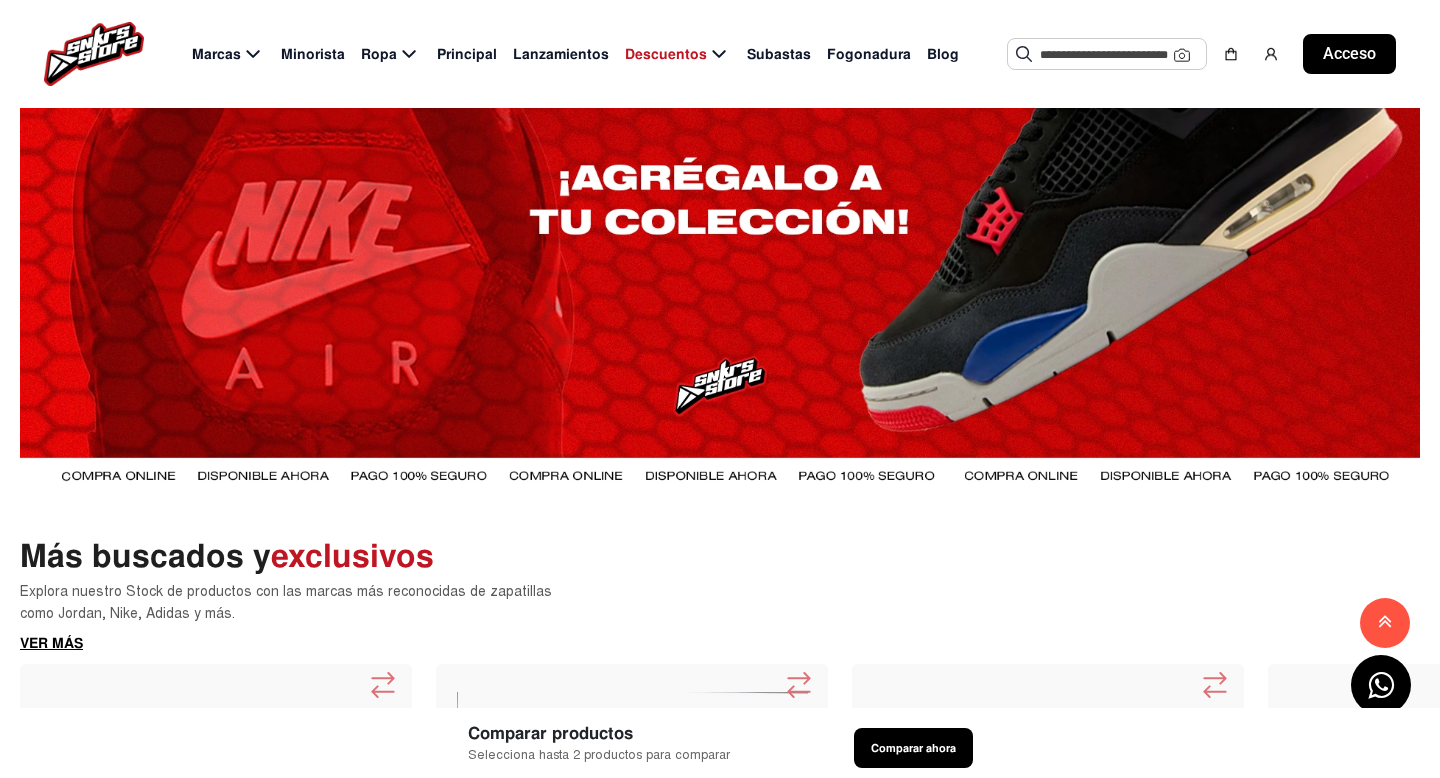 scroll, scrollTop: 0, scrollLeft: 0, axis: both 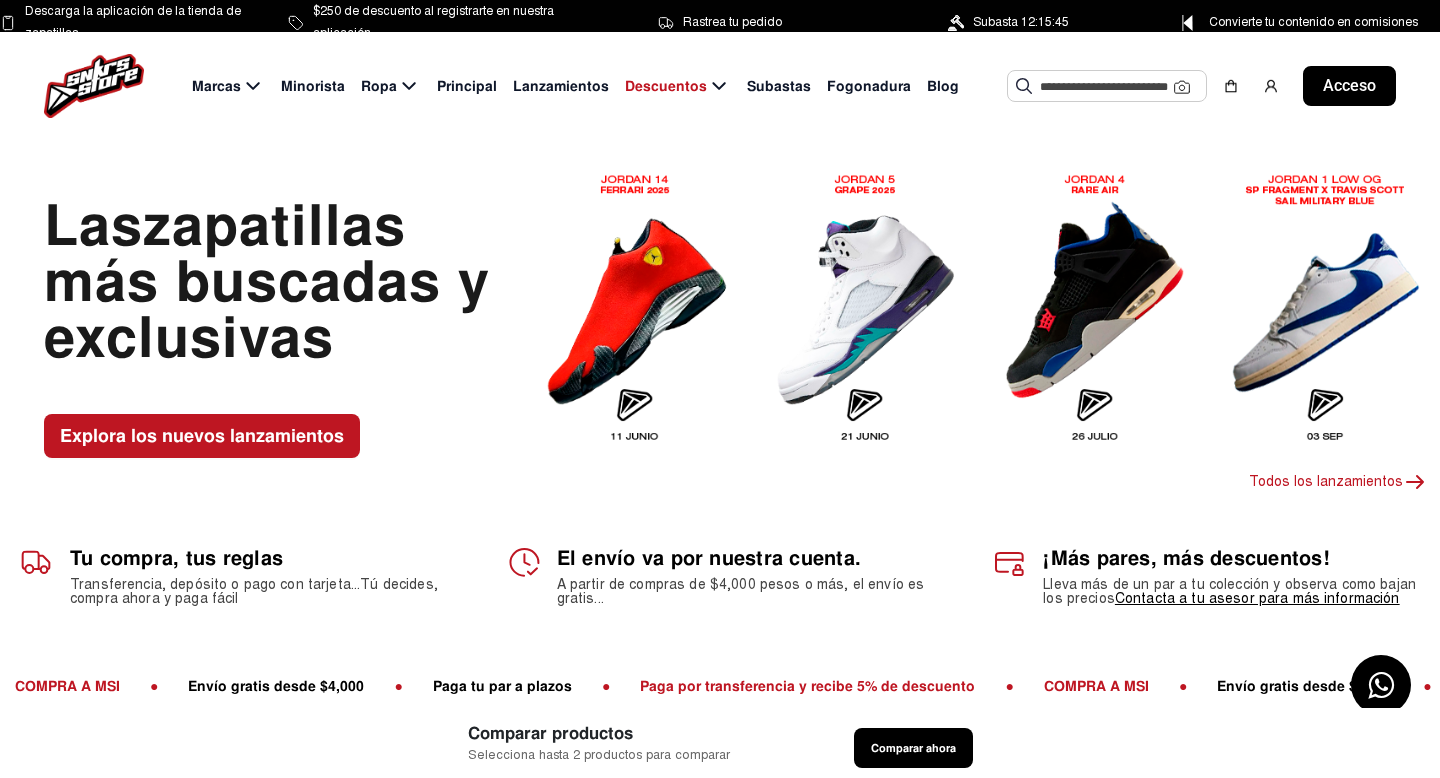 click 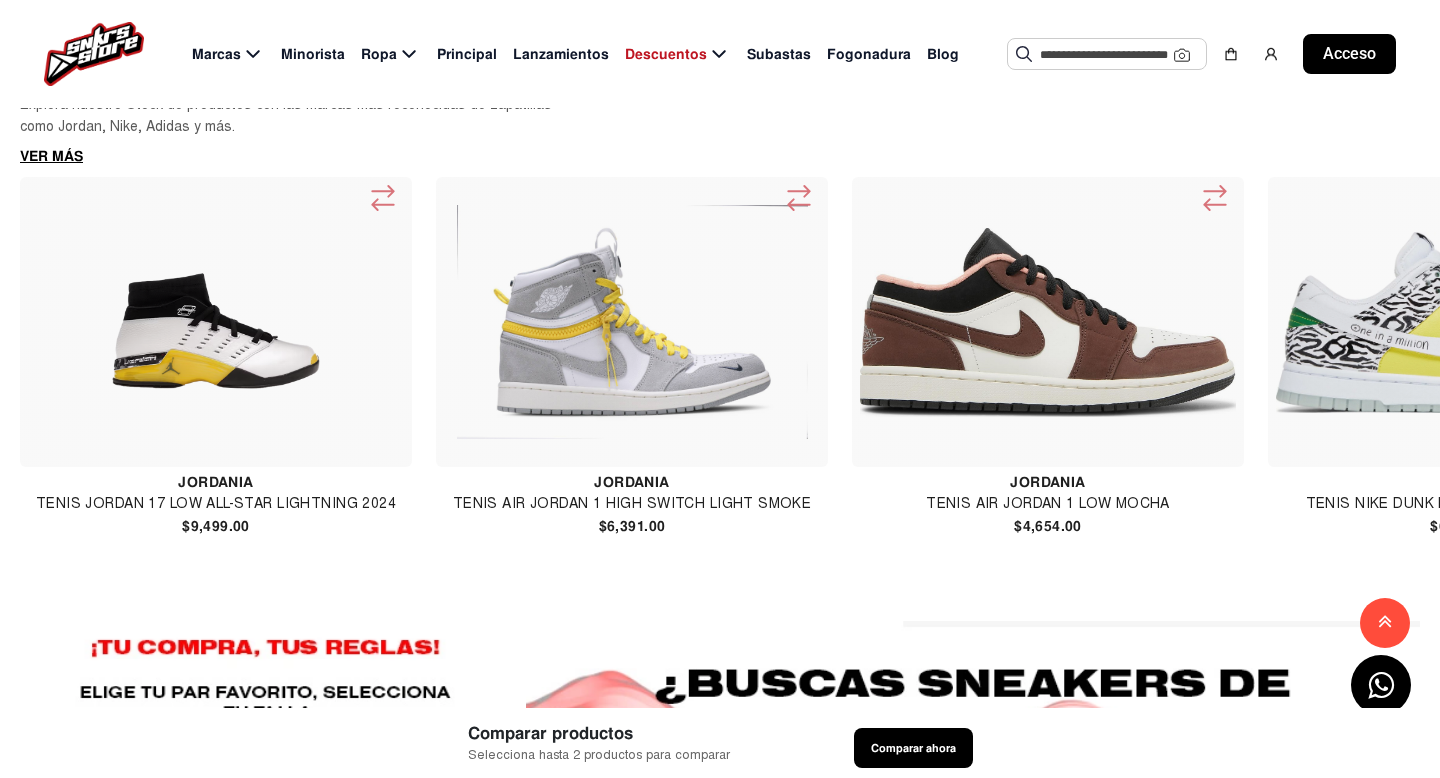 scroll, scrollTop: 1246, scrollLeft: 0, axis: vertical 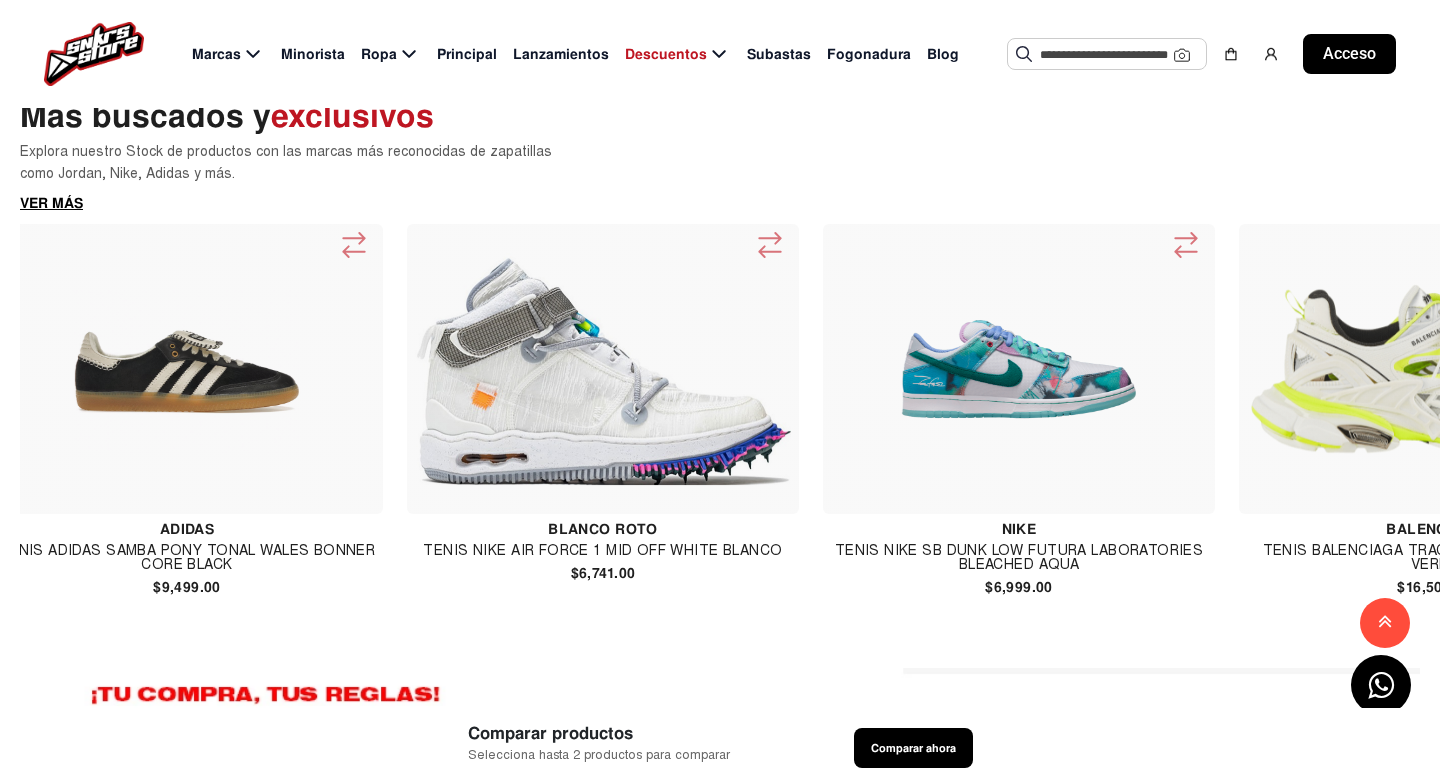 click 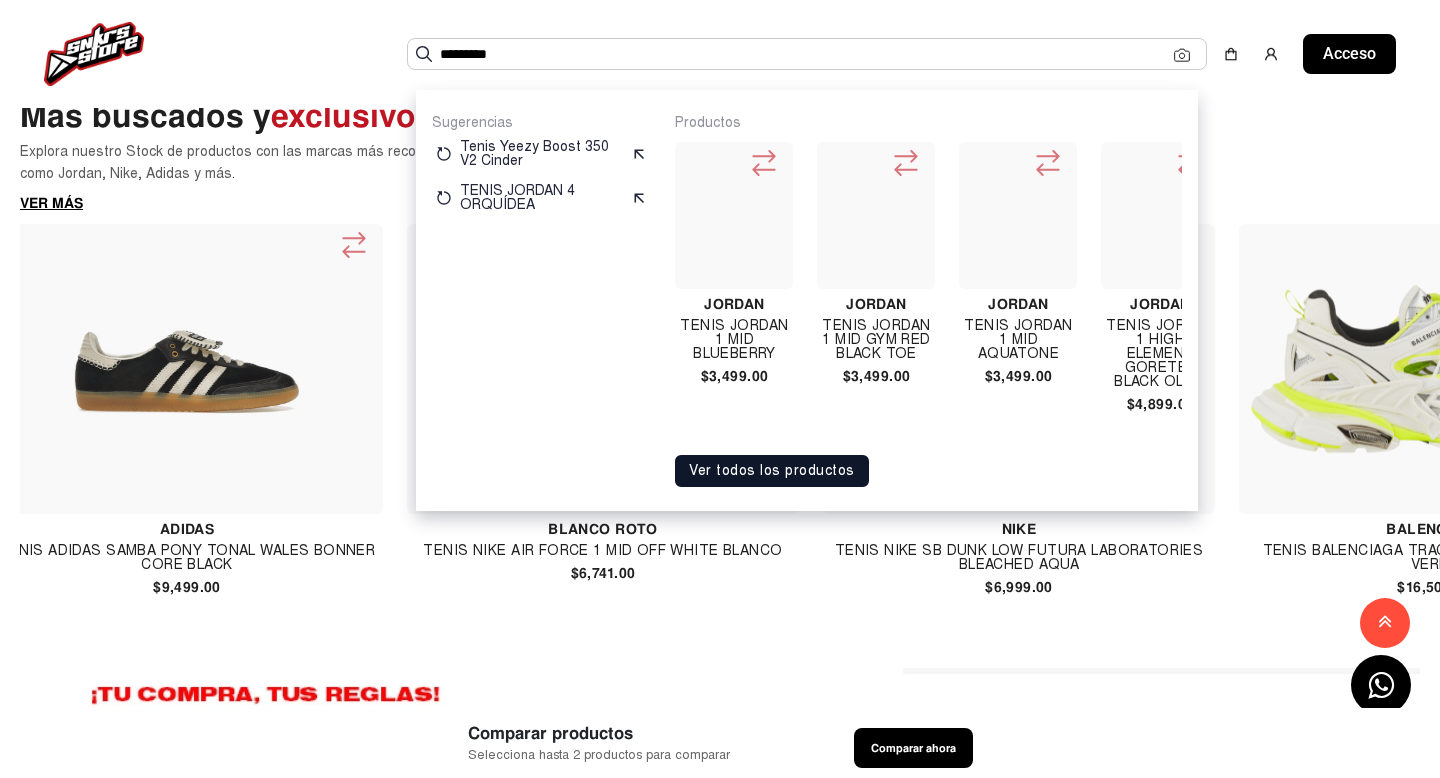 type on "********" 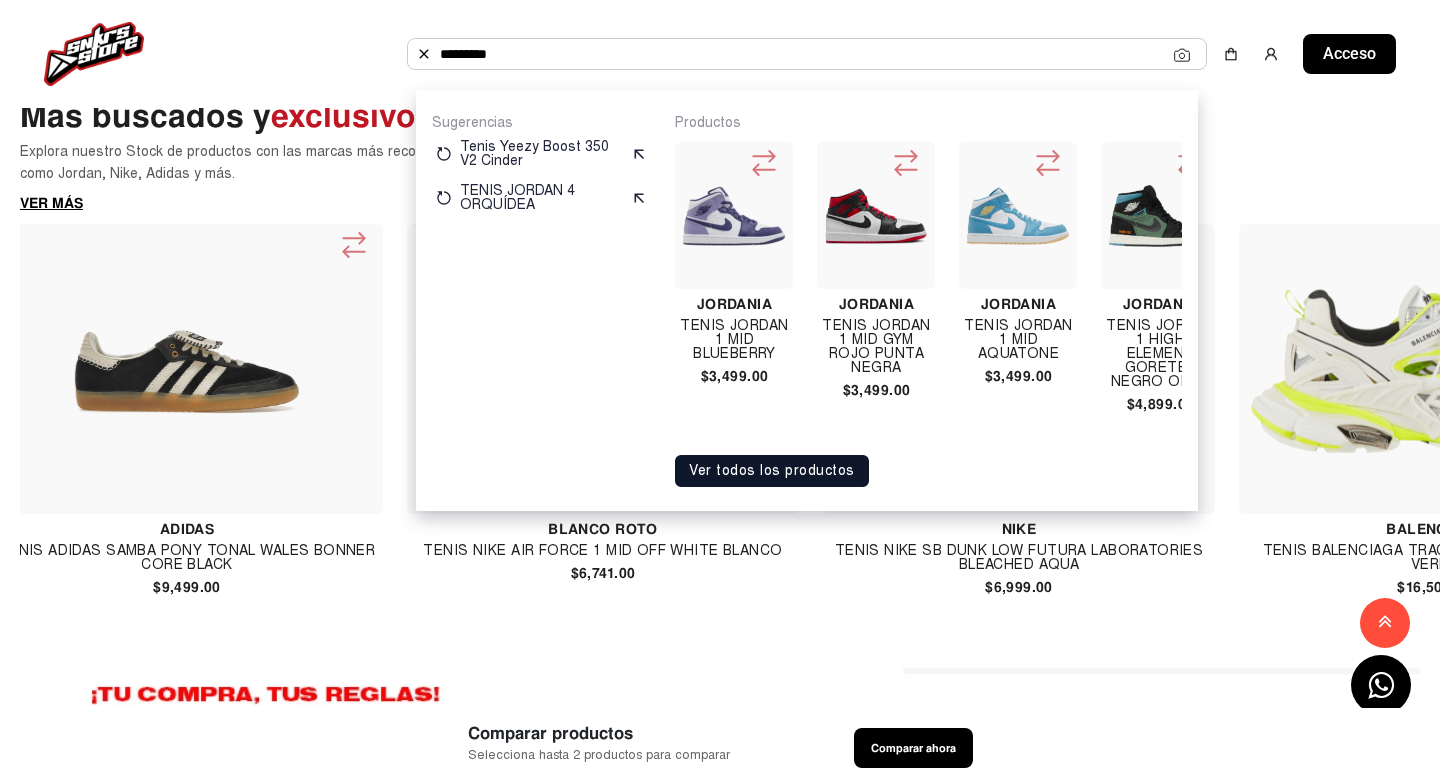 click on "********" 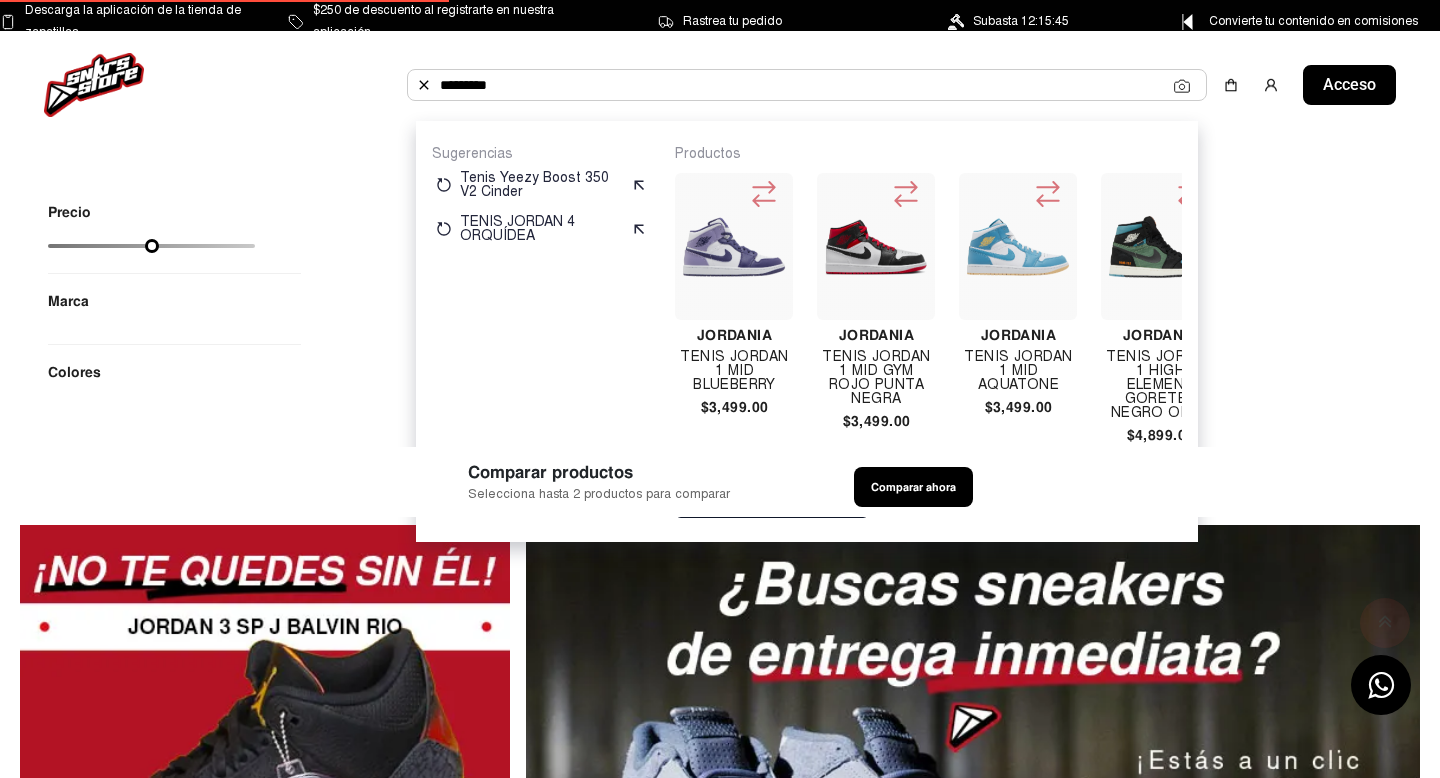 scroll, scrollTop: 0, scrollLeft: 0, axis: both 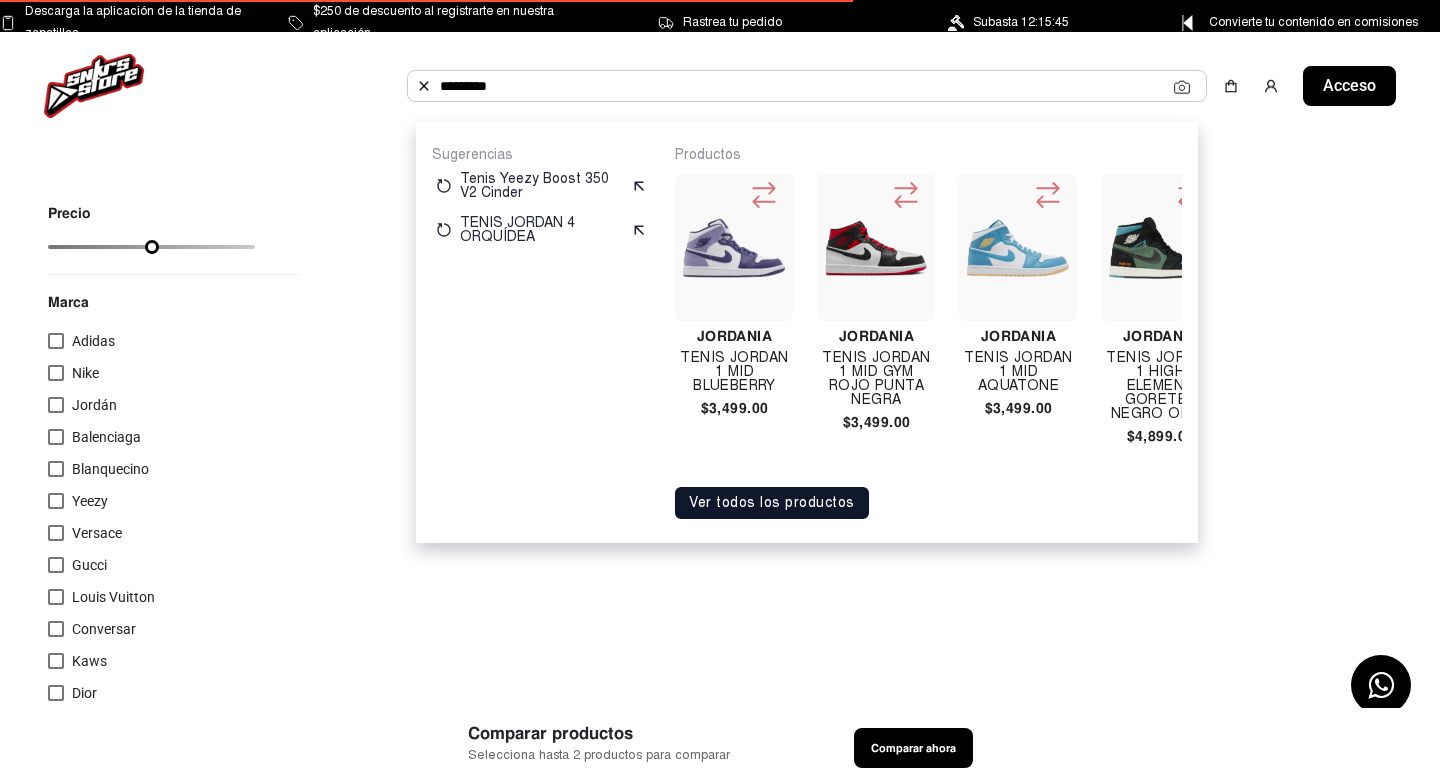 click on "Precio Marca   Adidas   Nike   Jordán   Balenciaga   Blanquecino   Yeezy   Versace   Gucci   Louis Vuitton   Conversar   Kaws   Dior   Tierra de madera   Supremo   Tienda de zapatillas   Alexander McQueen   Otros   Ganso dorado   Nuevo equilibrio   Amiri   Crocs   MSCHF   VEJA   UN MONO BAÑADOR BAPE   CHANEL   DOLCE & GABBANA   RICK OWENS   Stanley   BALMAIN   PUMA Colores   ROJO   AZUL   NARANJA   AMARILLO   VERDE   BLANCO   NEGRO   ROSA   CAFETERÍA   NARANJA   GRIS   DORADO   PLATEADO   MORADO   CREMA   AGUA   MARRÓN     OLIVA   OCRE   BRONCE   VINO     BEIGE   CAMUFLAJE   MELÓN   VIOLETA   NEÓN     MAGENTA       FUCSIA   LILA   TURQUEZA Limpiar filtro Aplicar filtro" 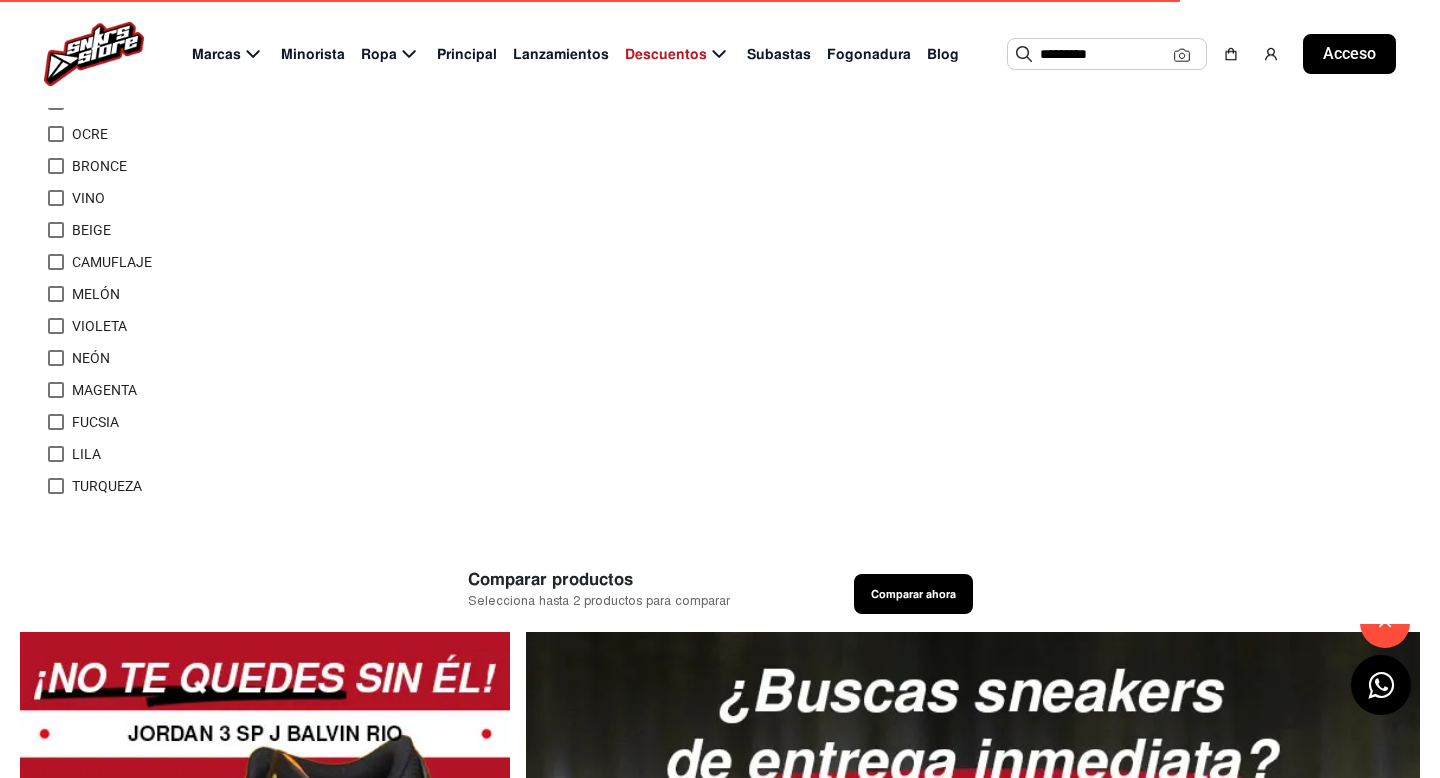 scroll, scrollTop: 0, scrollLeft: 0, axis: both 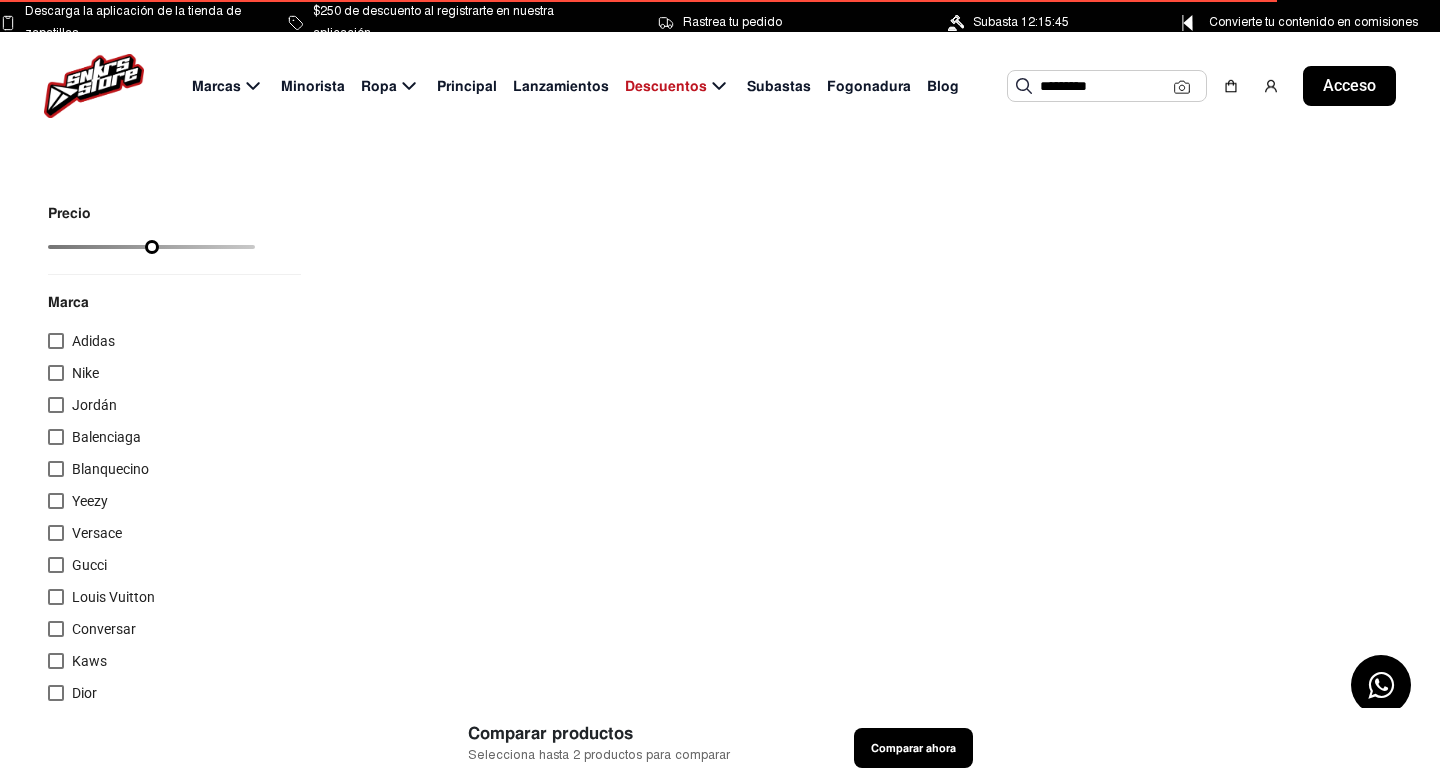click on "********" 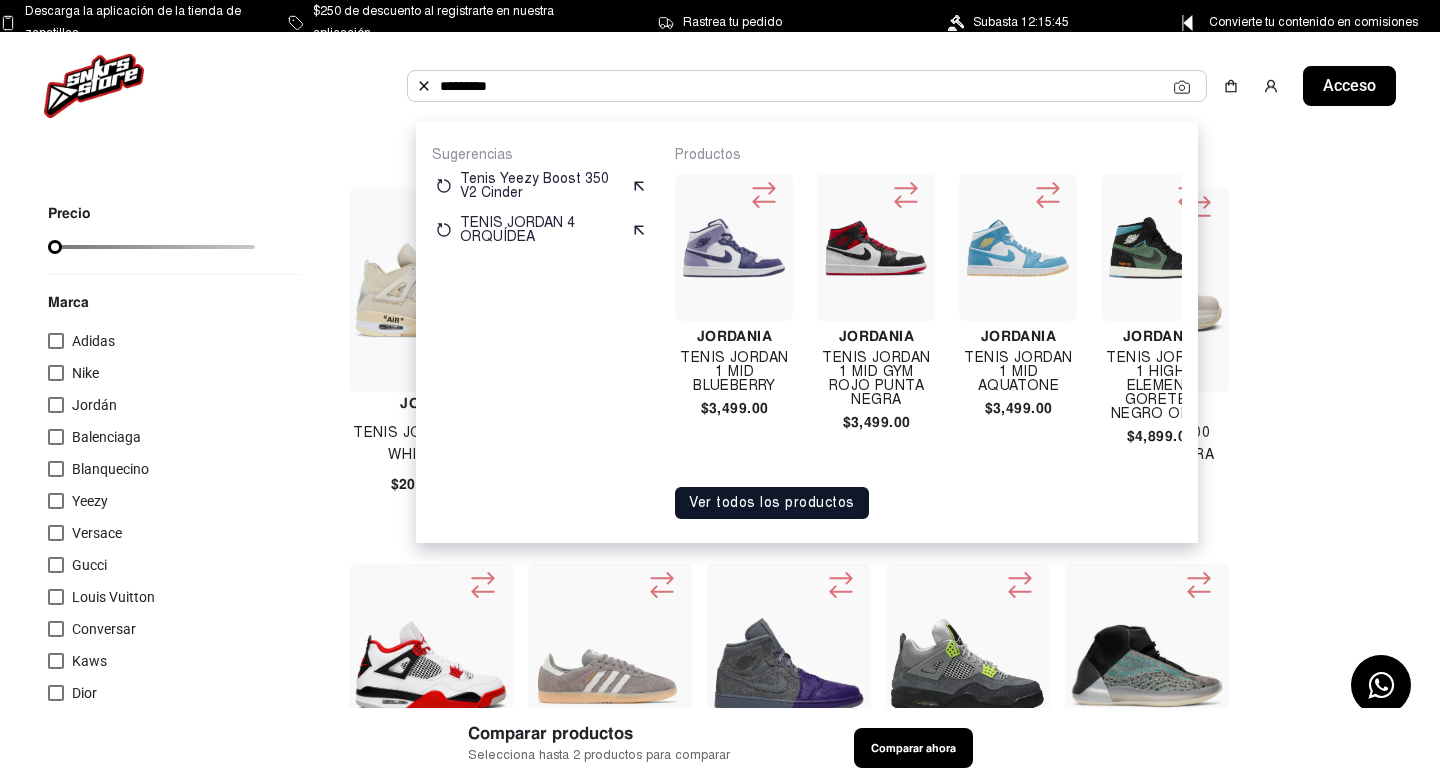 click on "Precio Marca   Adidas   Nike   Jordán   Balenciaga   Blanquecino   Yeezy   Versace   Gucci   Louis Vuitton   Conversar   Kaws   Dior   Tierra de madera   Supremo   Tienda de zapatillas   Alexander McQueen   Otros   Ganso dorado   Nuevo equilibrio   Amiri   Crocs   MSCHF   VEJA   UN MONO BAÑADOR BAPE   CHANEL   DOLCE & GABBANA   RICK OWENS   Stanley   BALMAIN   PUMA Colores   ROJO   AZUL   NARANJA   AMARILLO   VERDE   BLANCO   NEGRO   ROSA   CAFETERÍA   NARANJA   GRIS   DORADO   PLATEADO   MORADO   CREMA   AGUA   MARRÓN     OLIVA   OCRE   BRONCE   VINO     BEIGE   CAMUFLAJE   MELÓN   VIOLETA   NEÓN     MAGENTA       FUCSIA   LILA   TURQUEZA Limpiar filtro Aplicar filtro Jordán Tenis Jordan 4 Off White Sail $20,135.00 Yeezy Tenis Yeezy Boost 700 Malva $9,143.00 Nike Tenis Nike Dunk Low Harvest Moon $4,526.00 Adidas Tenis Yeezy Boost 380 Mist no reflectantes $8,118.00 Yeezy Tenis Yeezy 500 Bone White para niños $6,705.00 Jordán $8,030.00 Adidas" 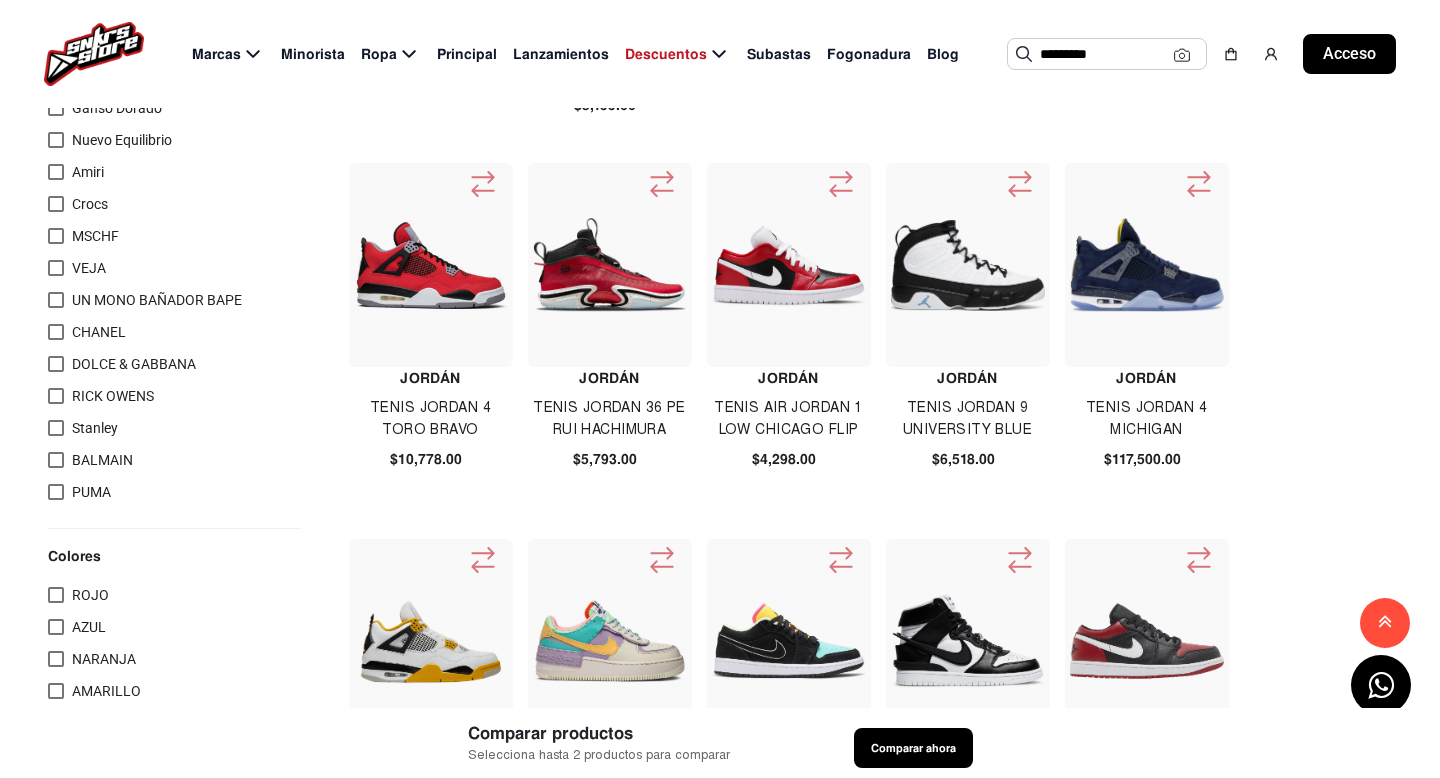 scroll, scrollTop: 758, scrollLeft: 0, axis: vertical 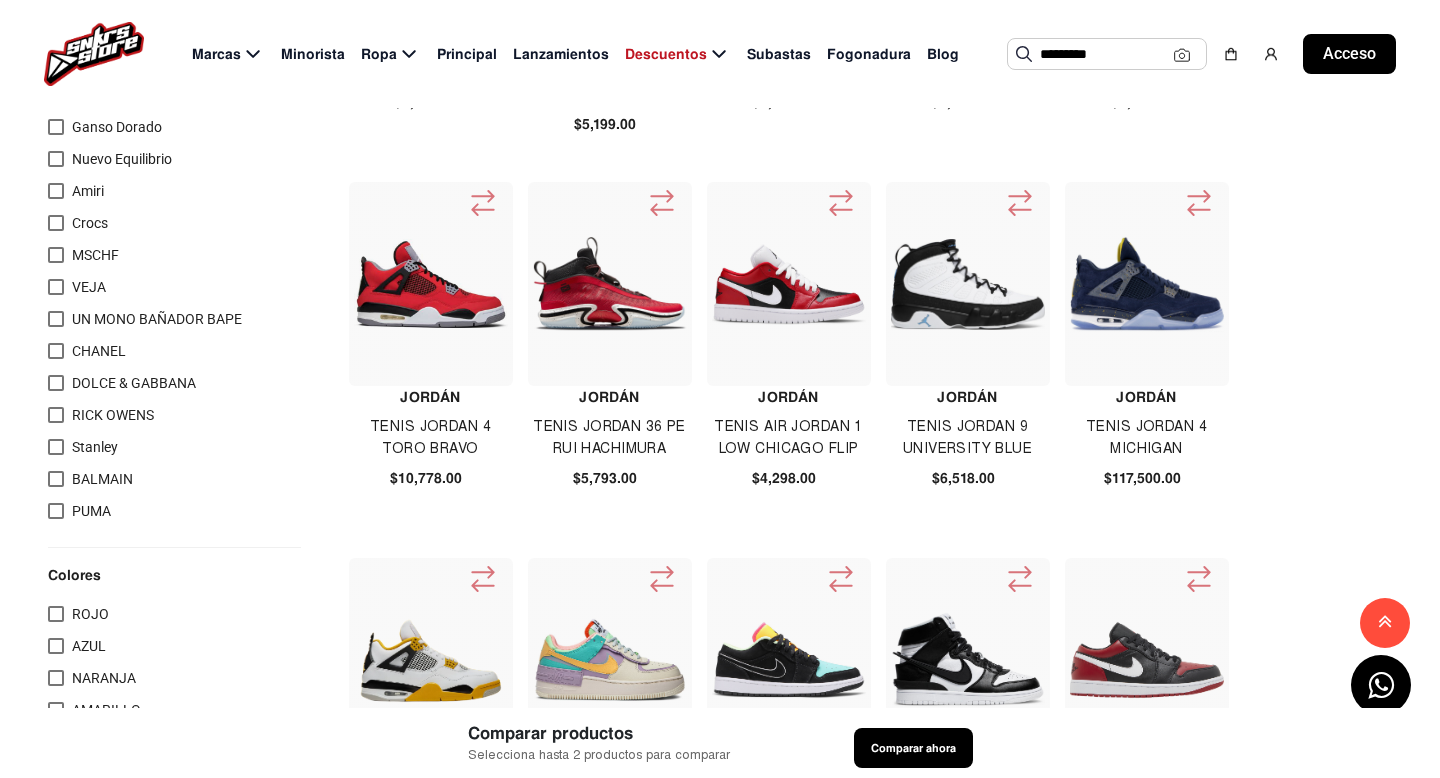 click 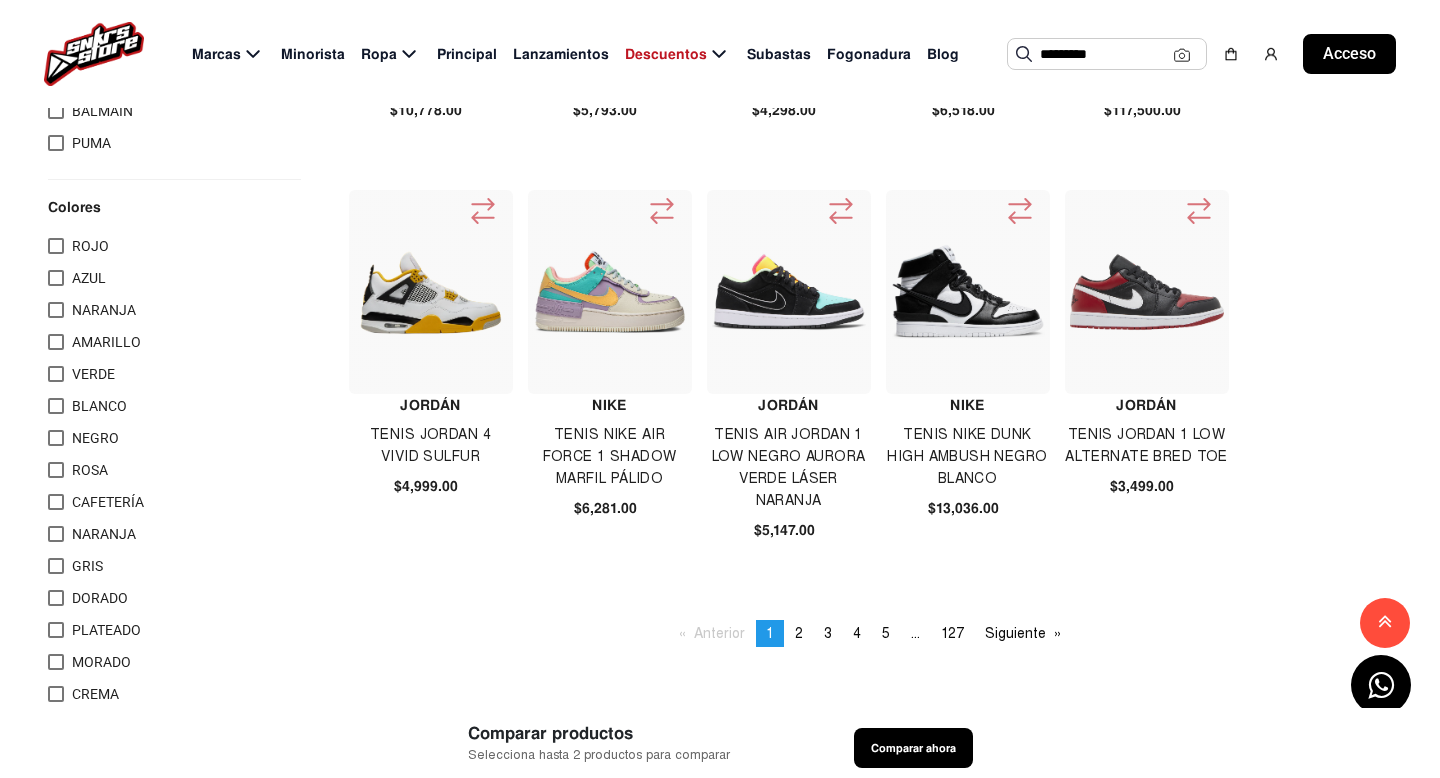 scroll, scrollTop: 1127, scrollLeft: 0, axis: vertical 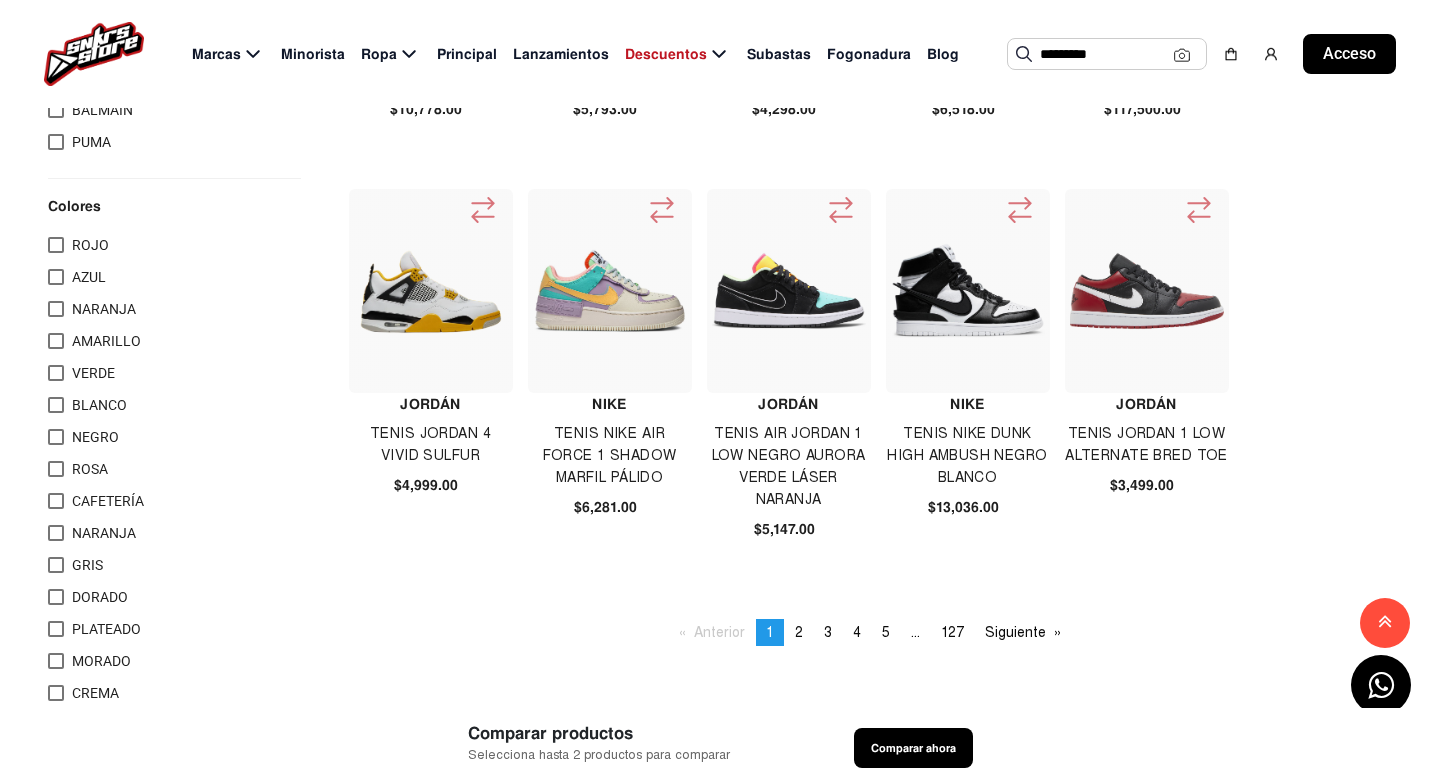 click 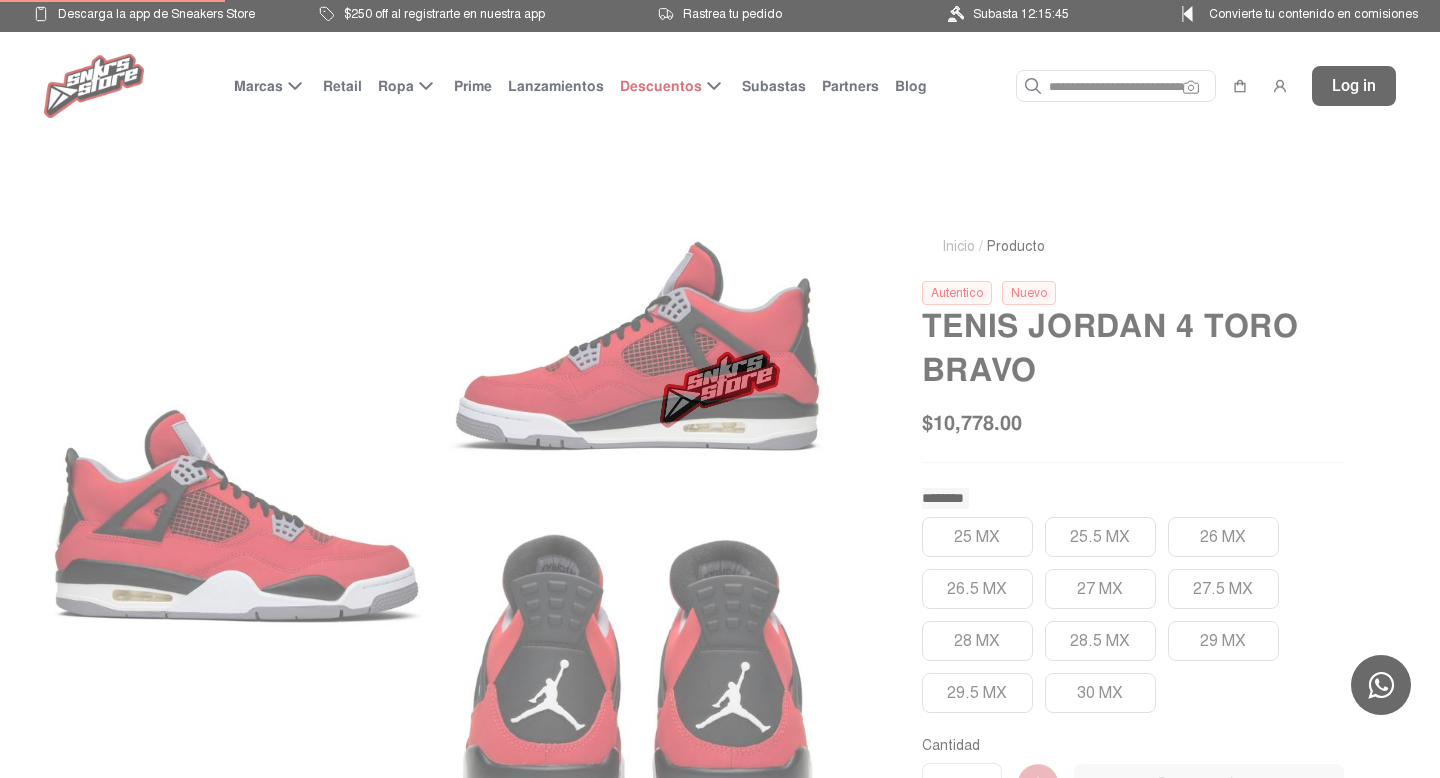 scroll, scrollTop: 0, scrollLeft: 0, axis: both 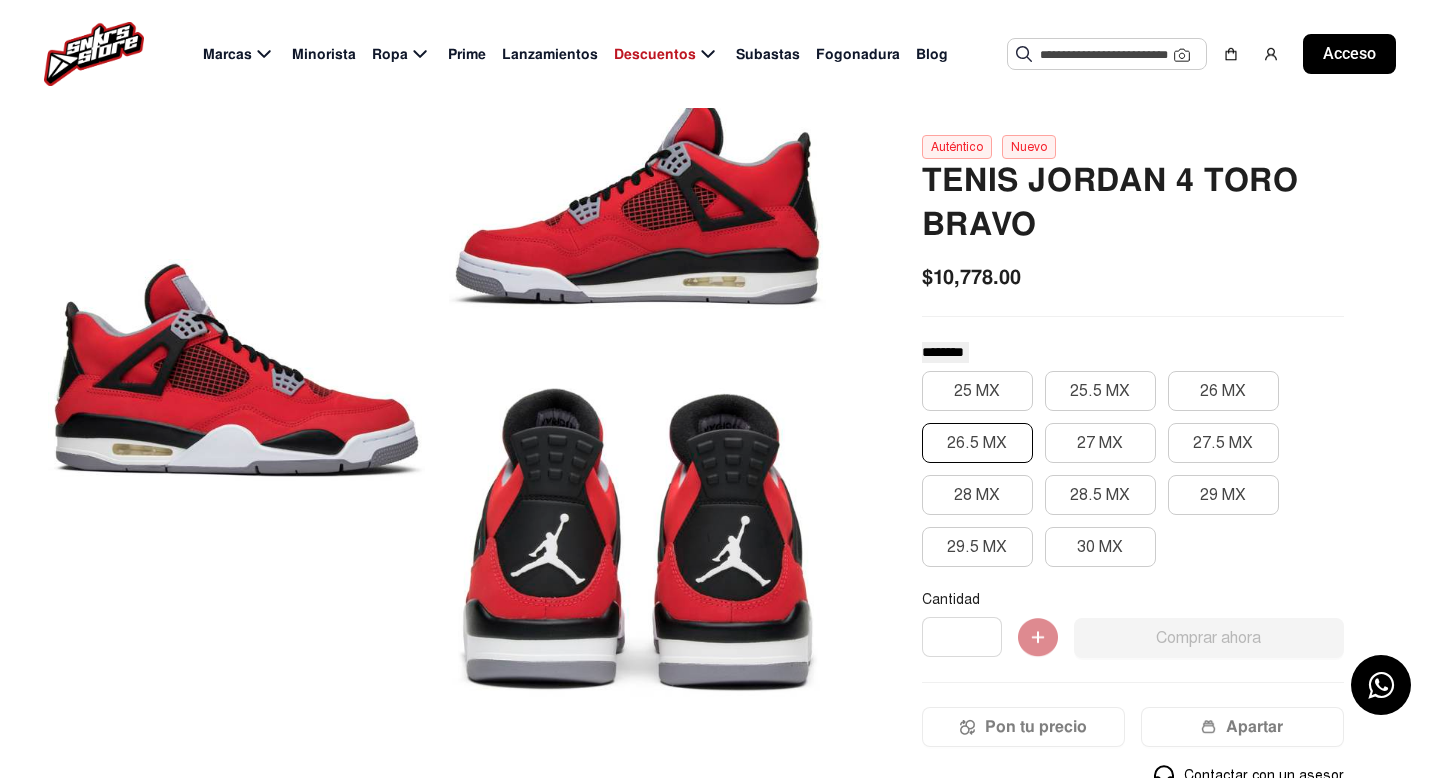 click on "26.5 MX" 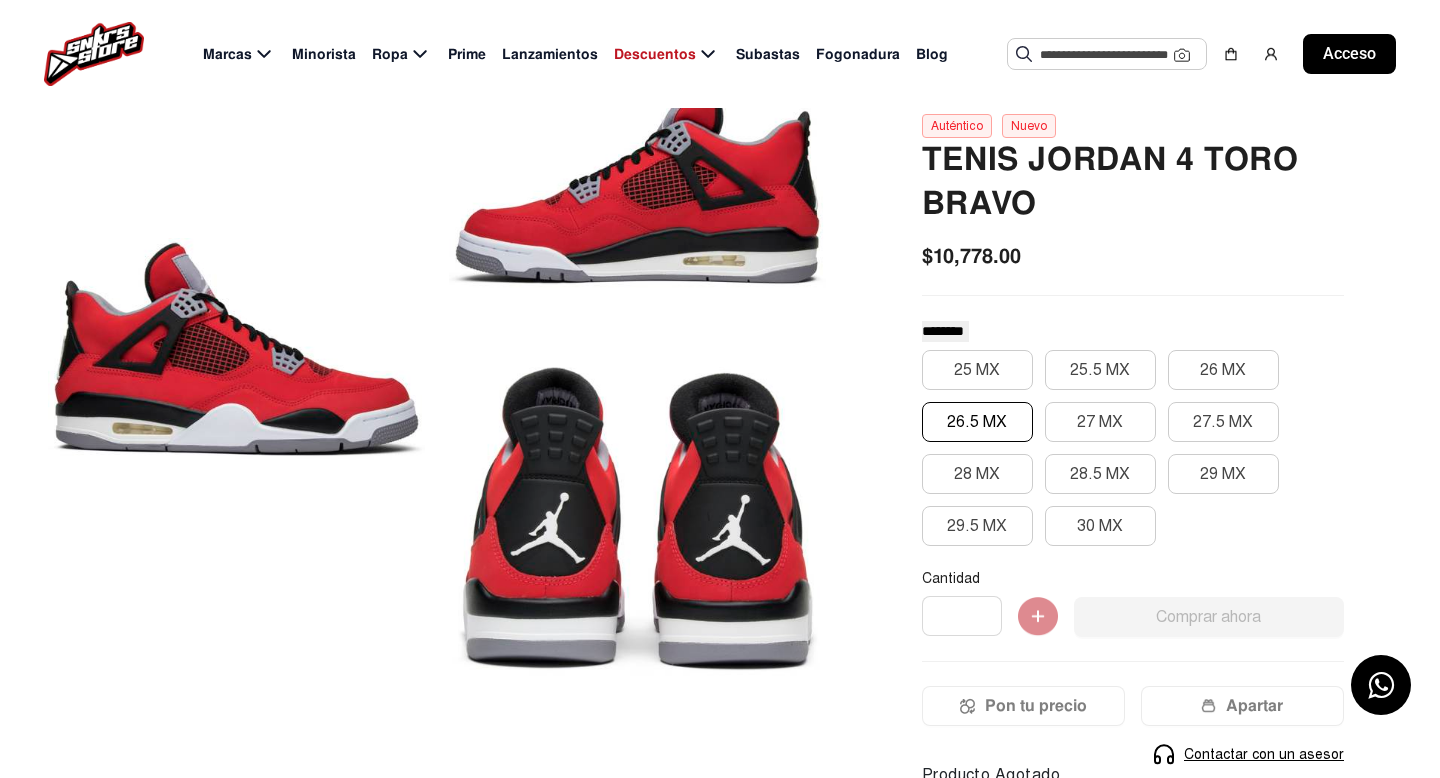 scroll, scrollTop: 241, scrollLeft: 0, axis: vertical 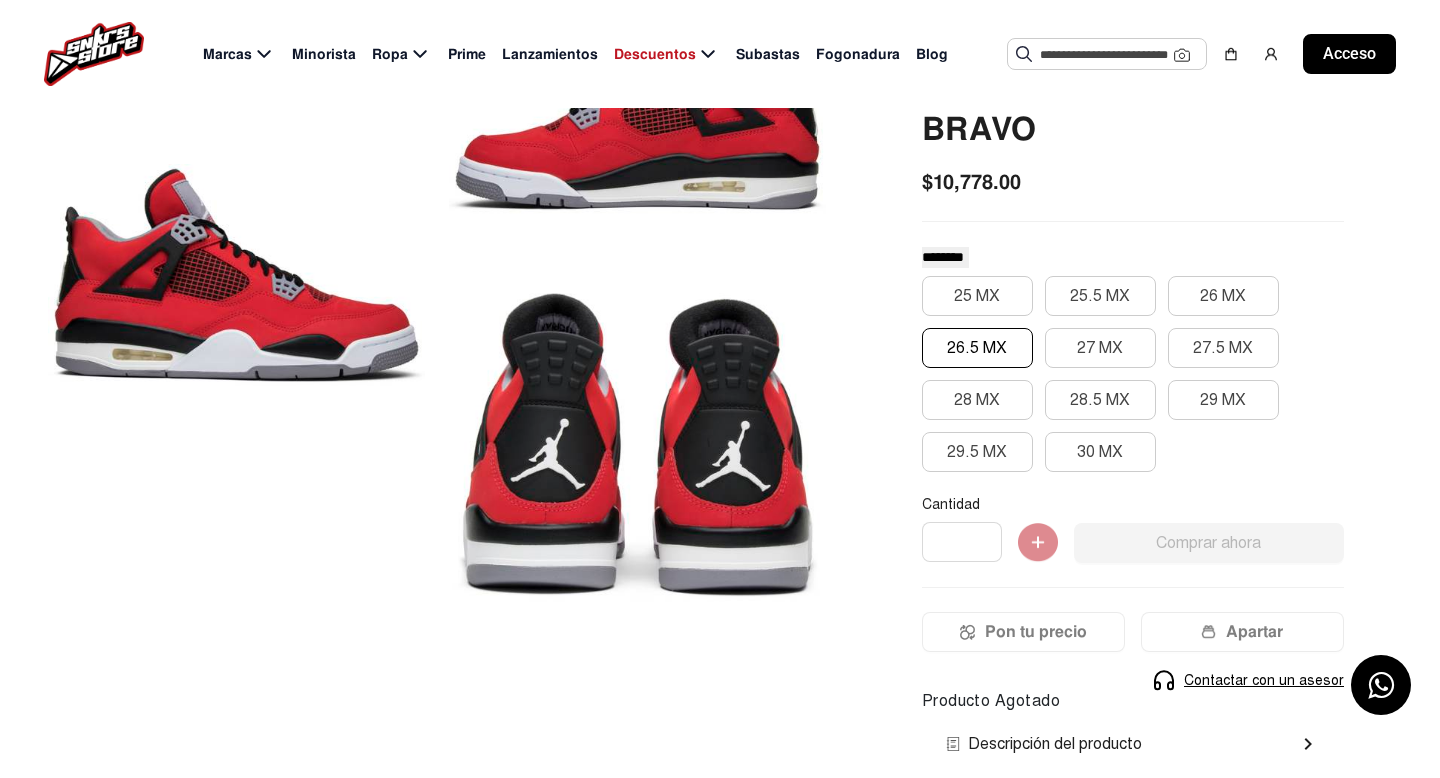 click on "26.5 MX" 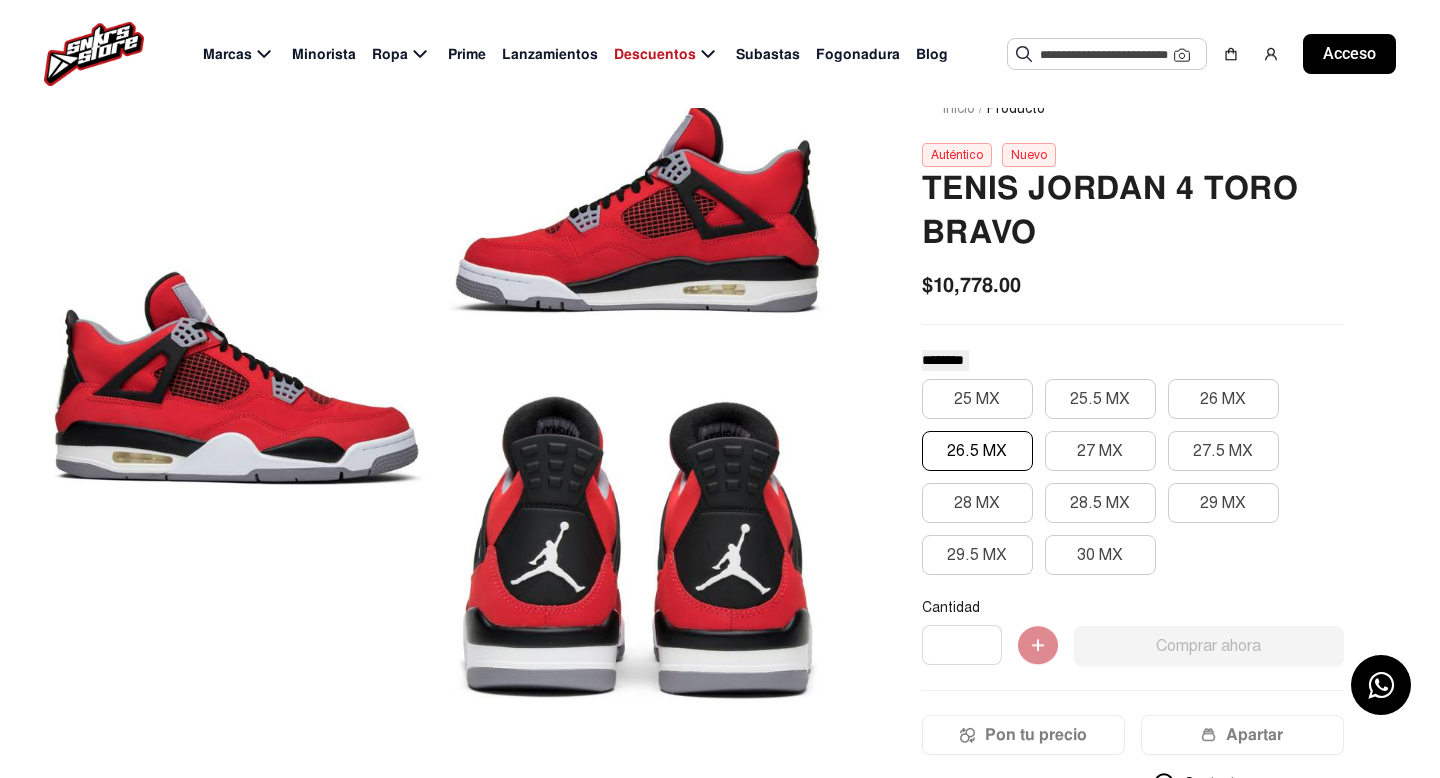 scroll, scrollTop: 135, scrollLeft: 0, axis: vertical 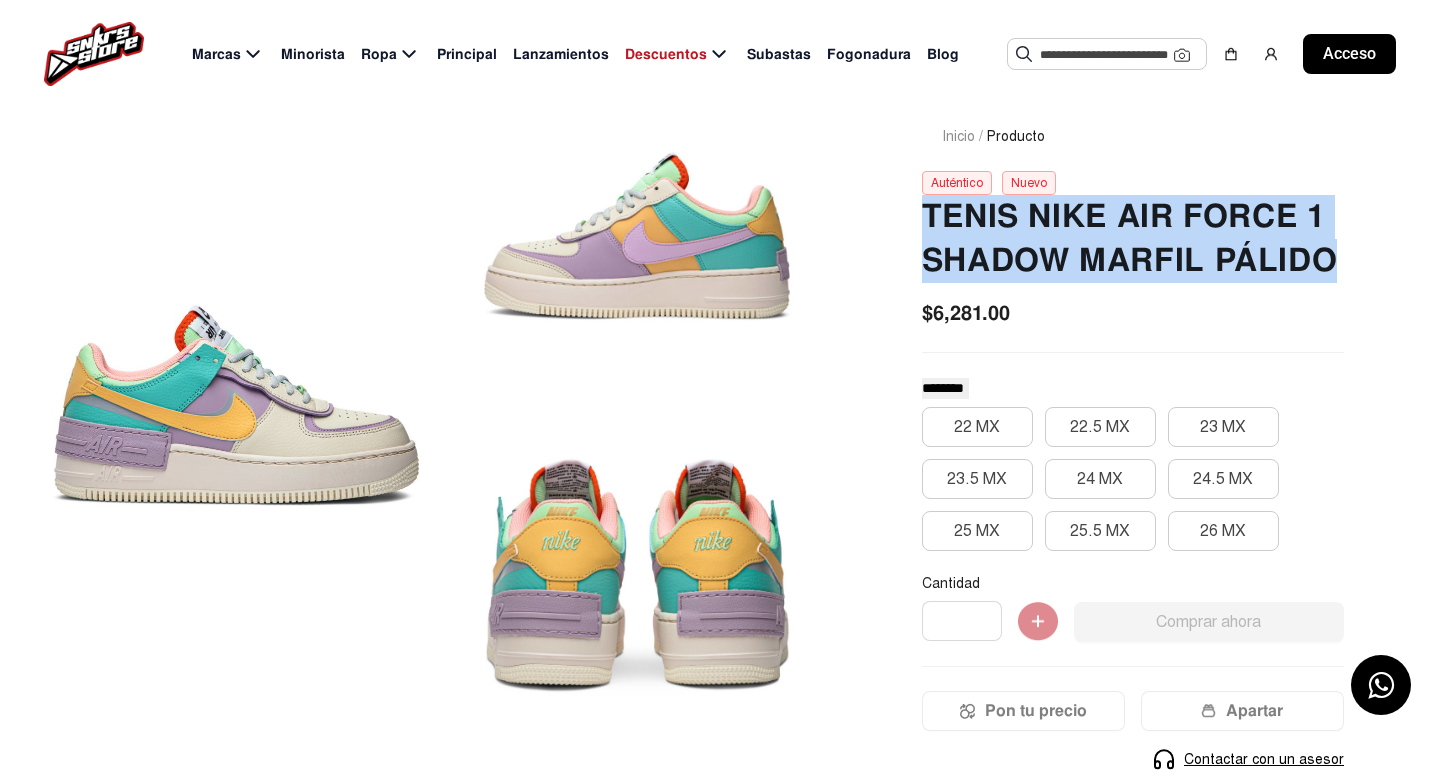 drag, startPoint x: 1351, startPoint y: 267, endPoint x: 919, endPoint y: 218, distance: 434.77005 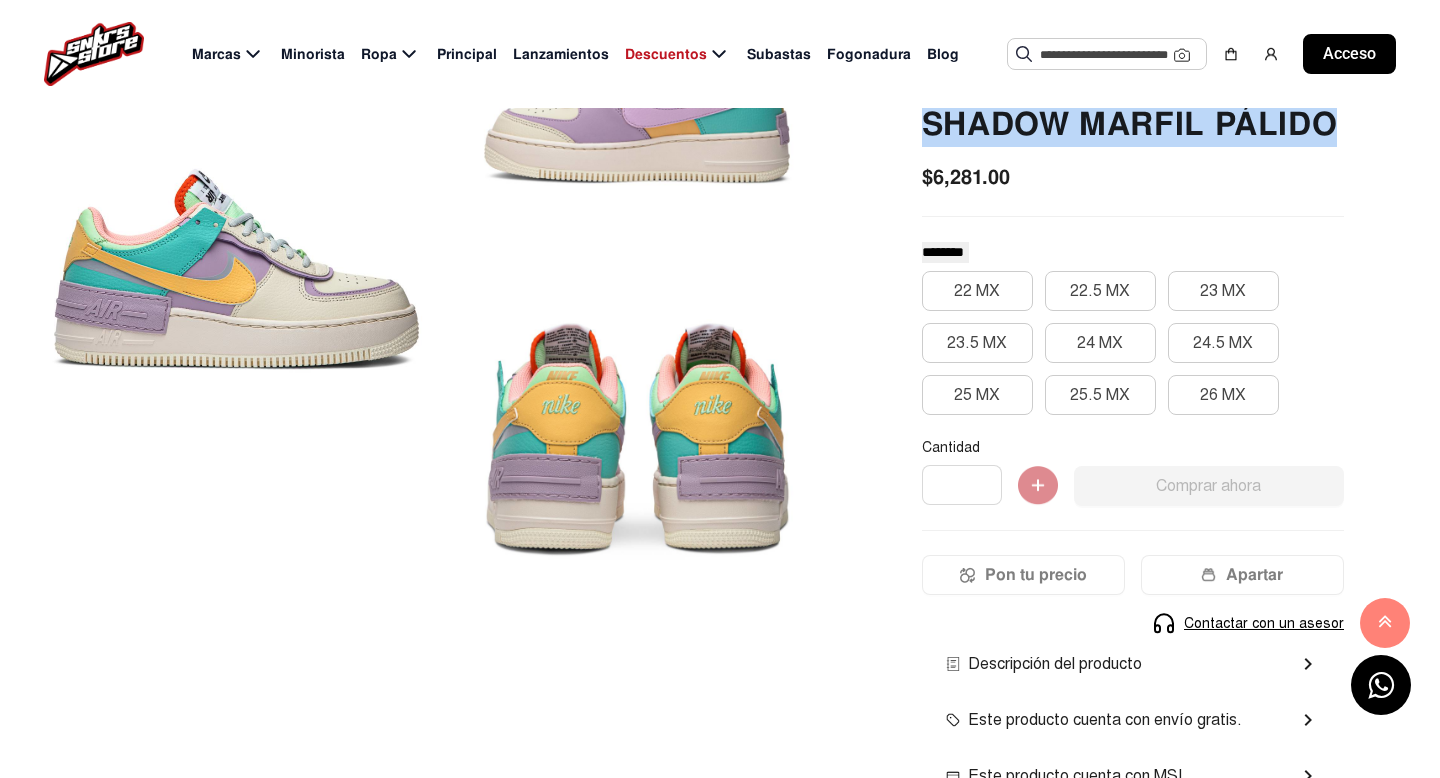 scroll, scrollTop: 0, scrollLeft: 0, axis: both 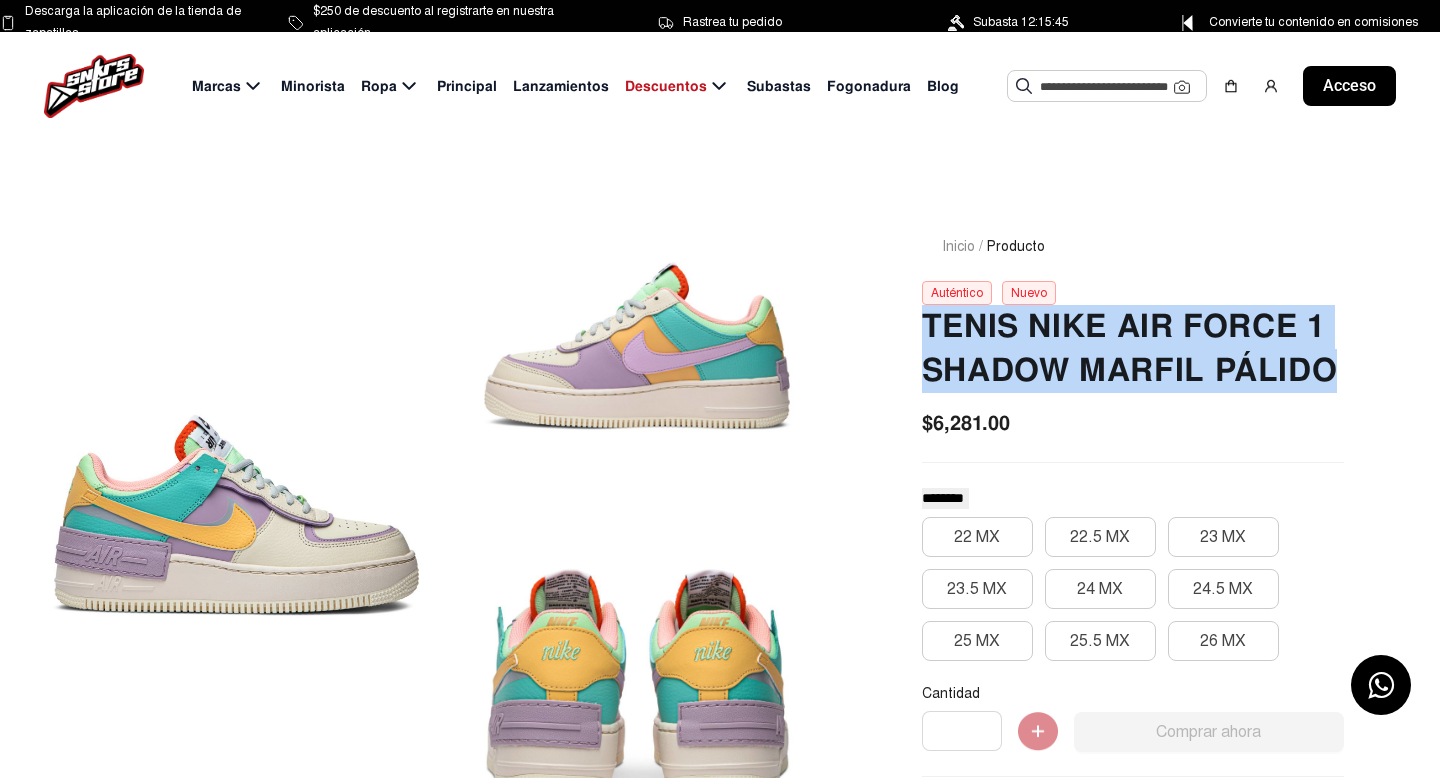 click 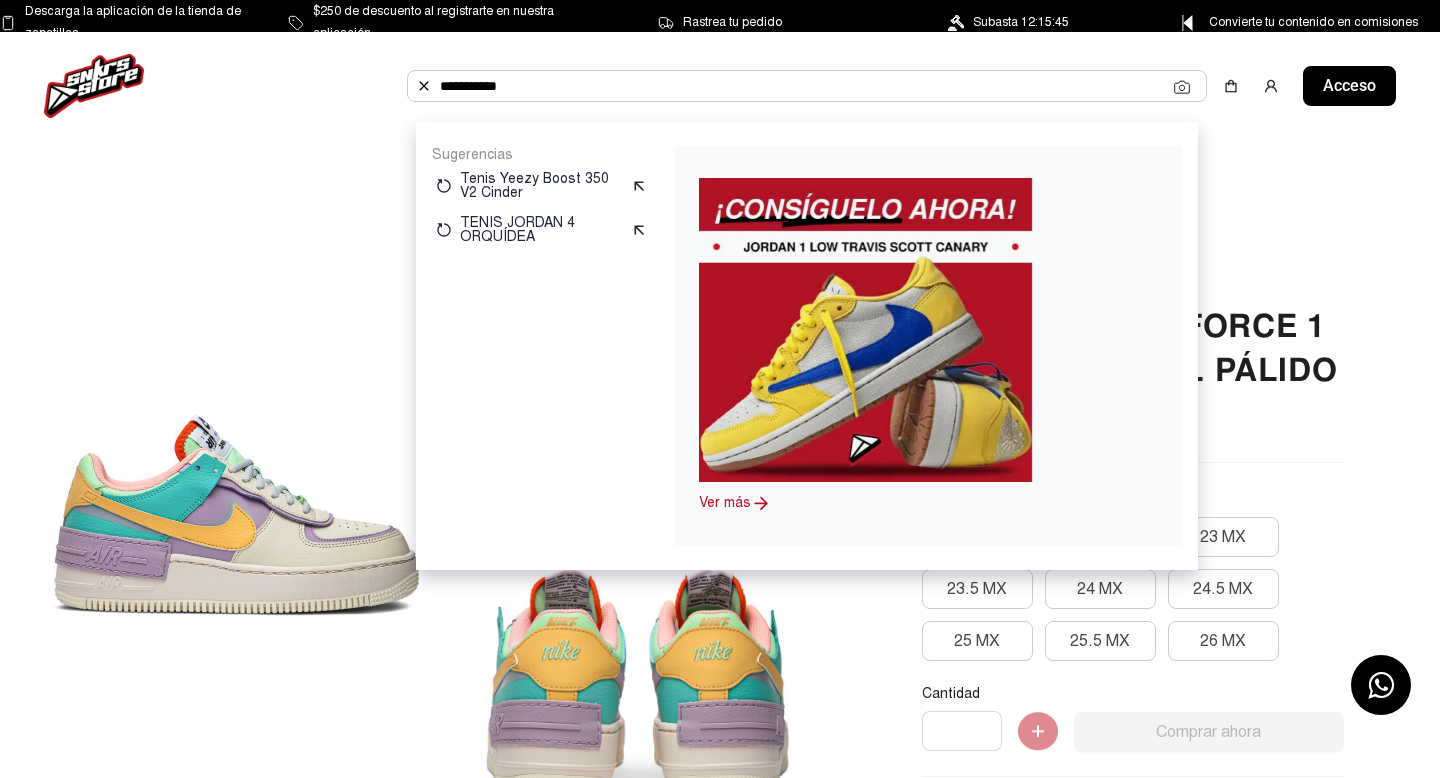 type on "**********" 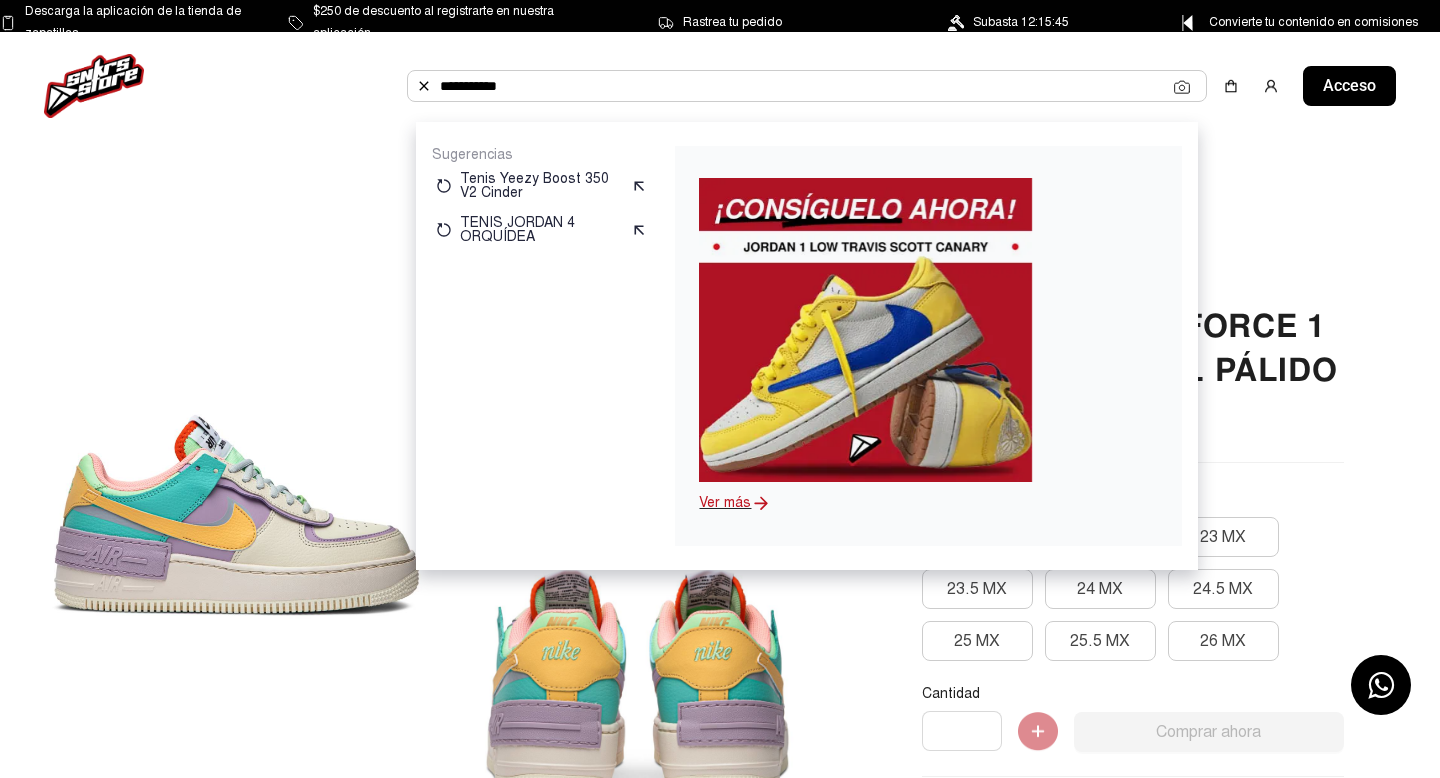 click on "Ver más" 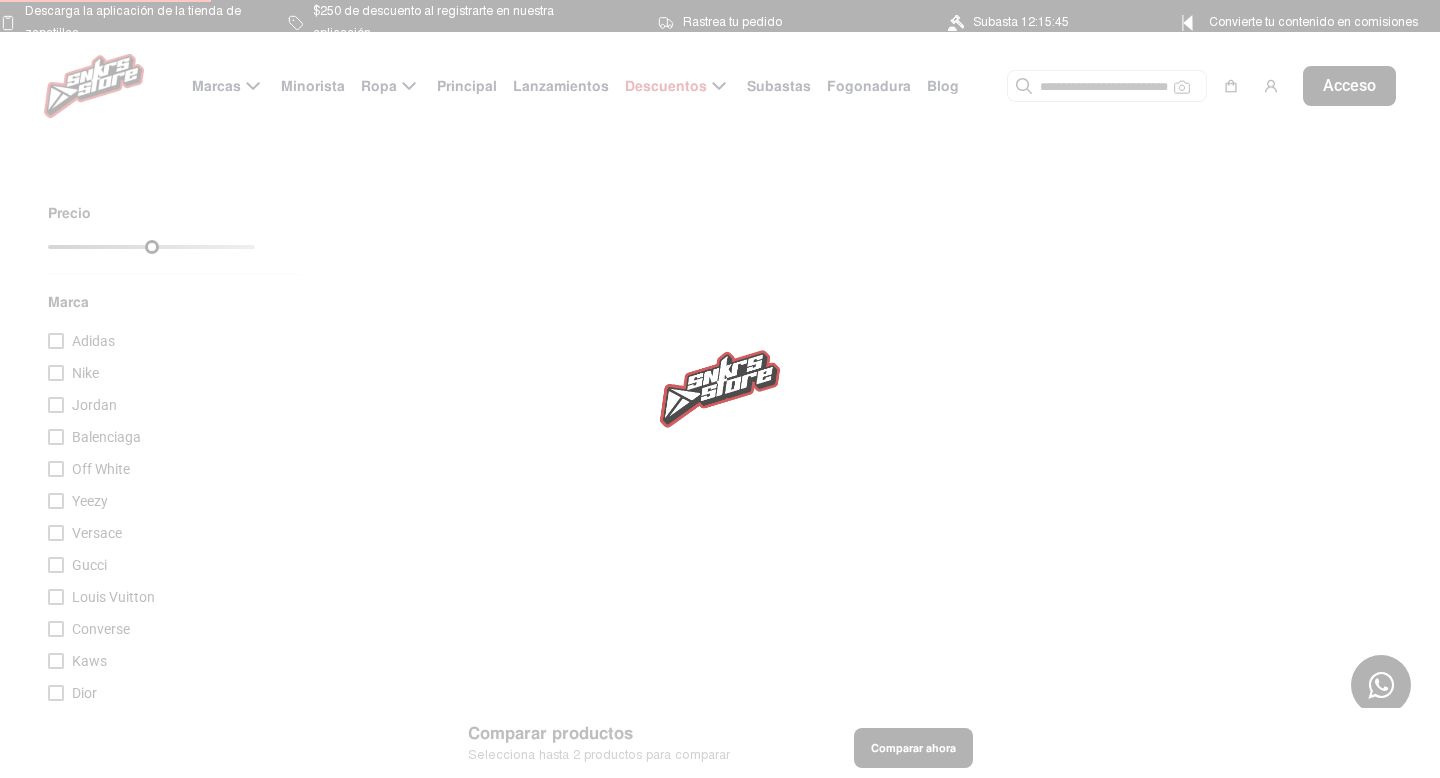 scroll, scrollTop: 0, scrollLeft: 0, axis: both 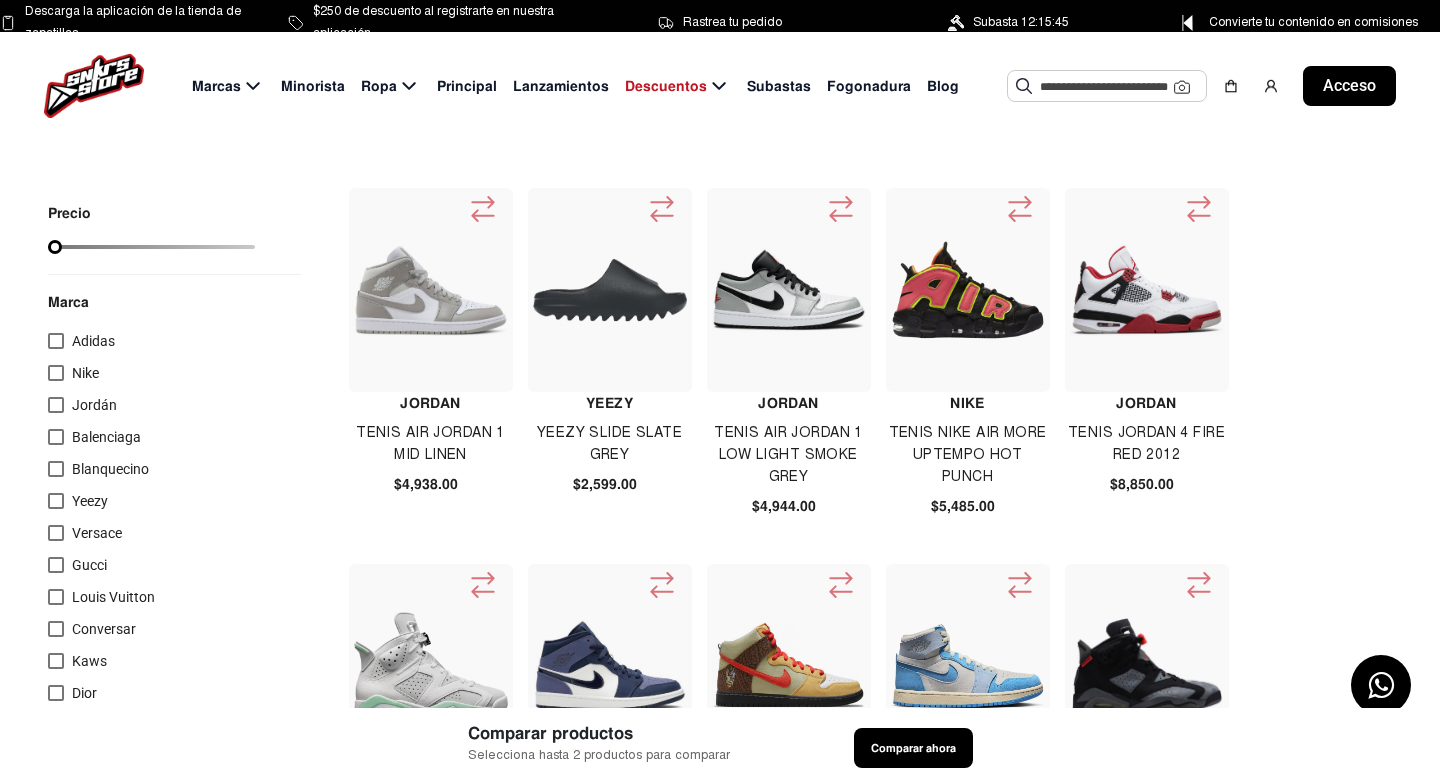 click 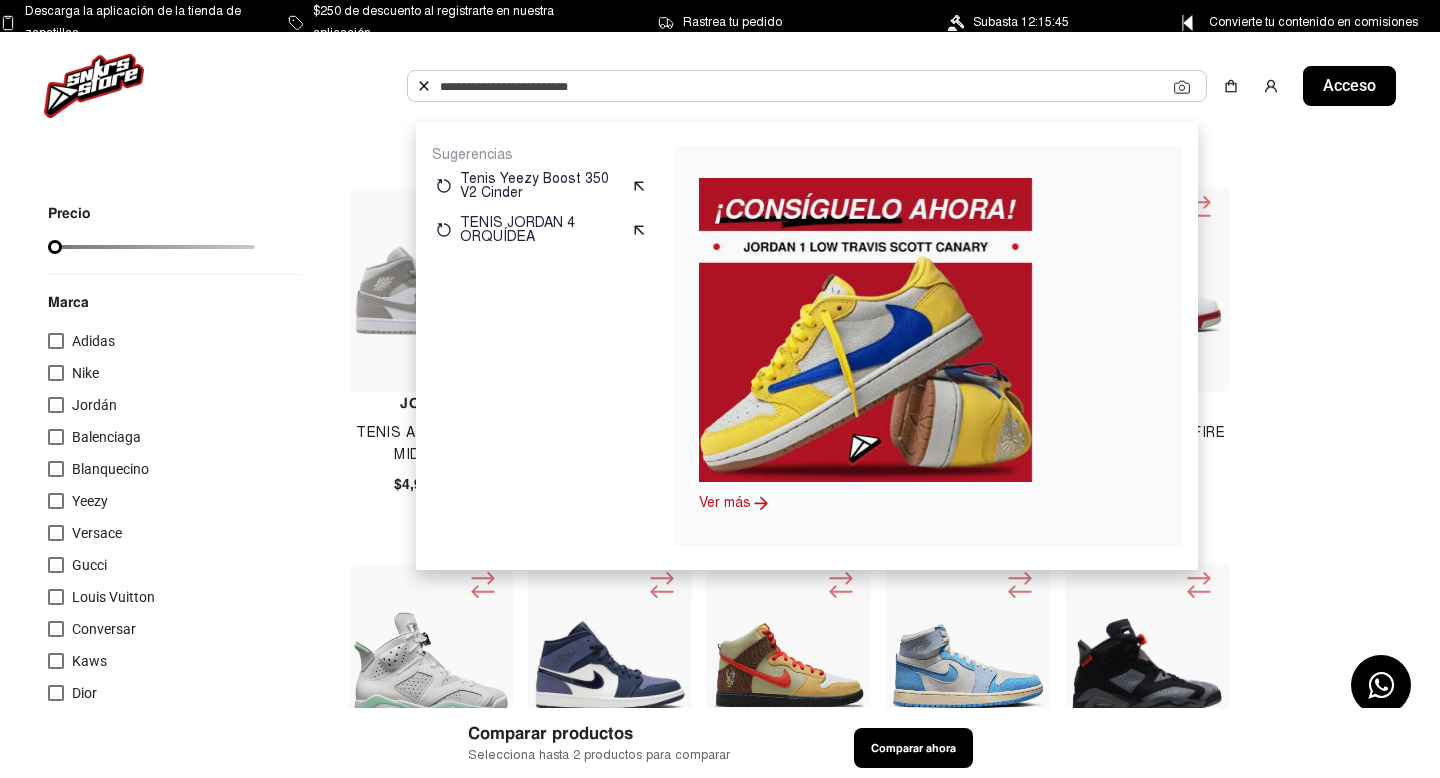 paste on "**********" 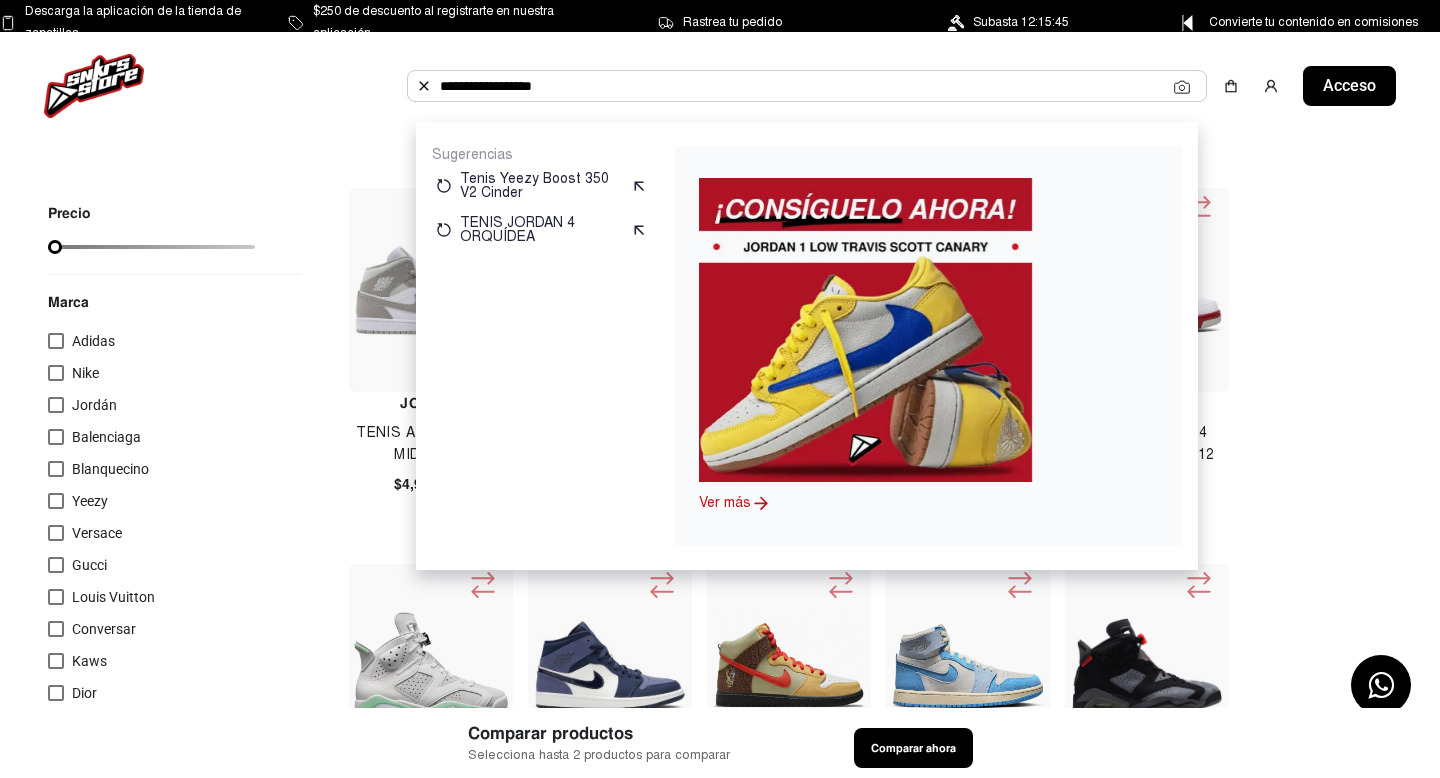 click on "**********" 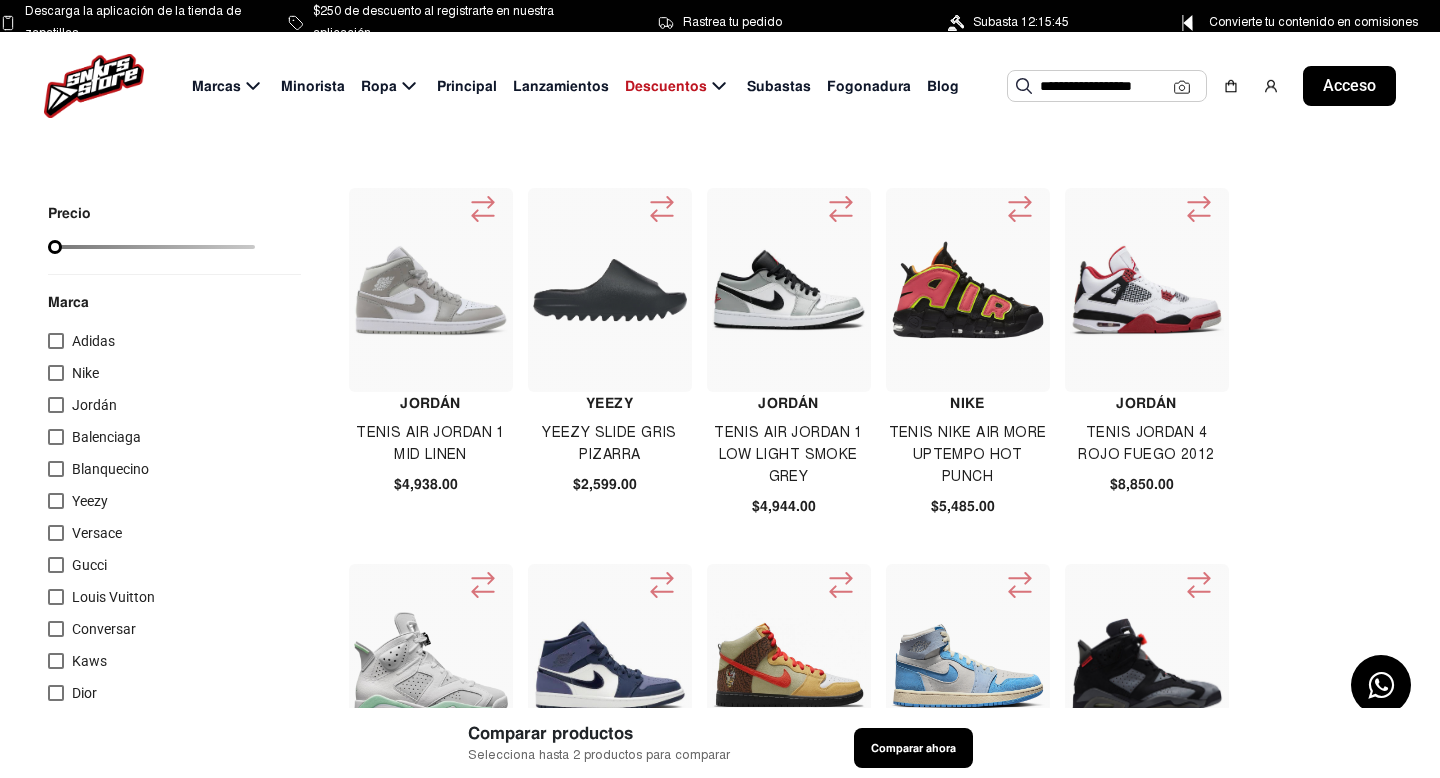 click on "**********" 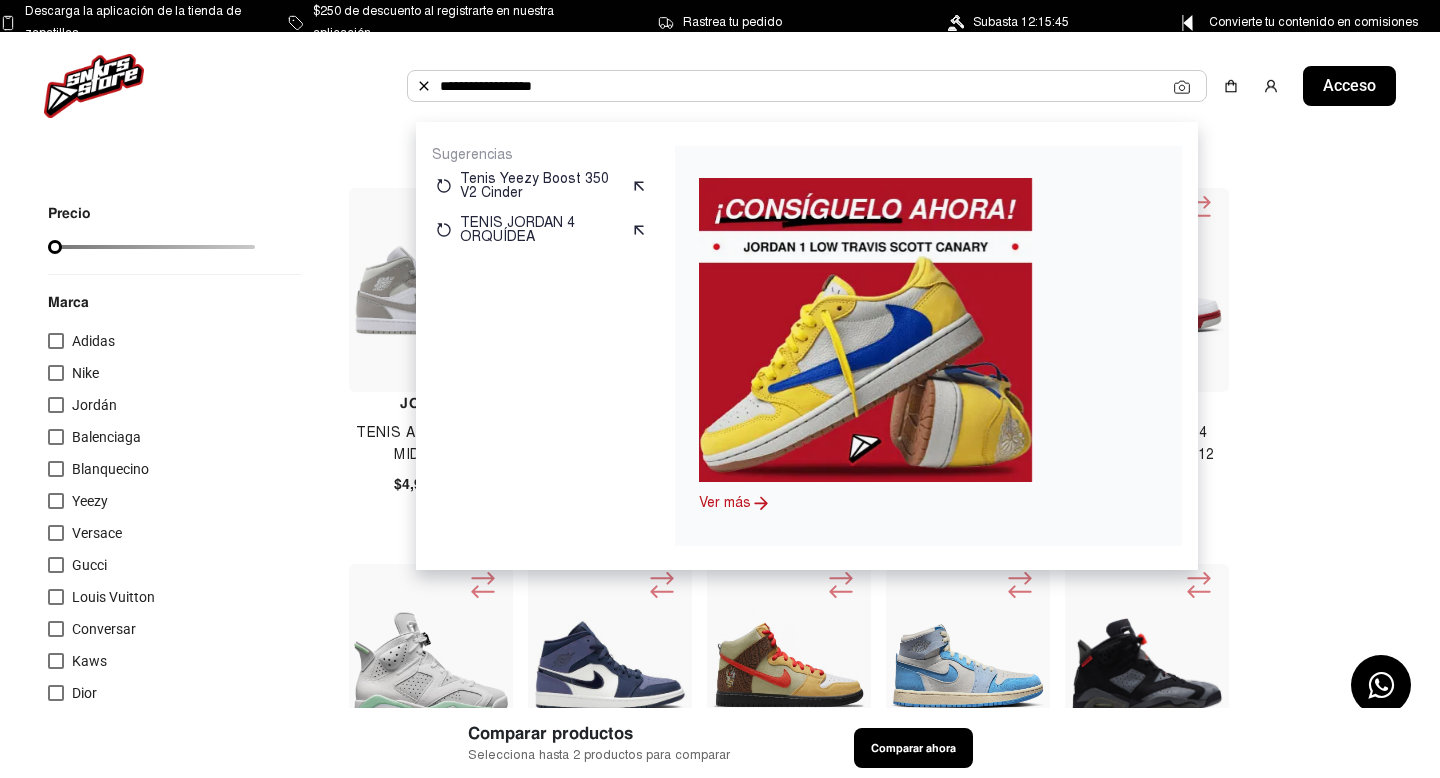 click on "**********" 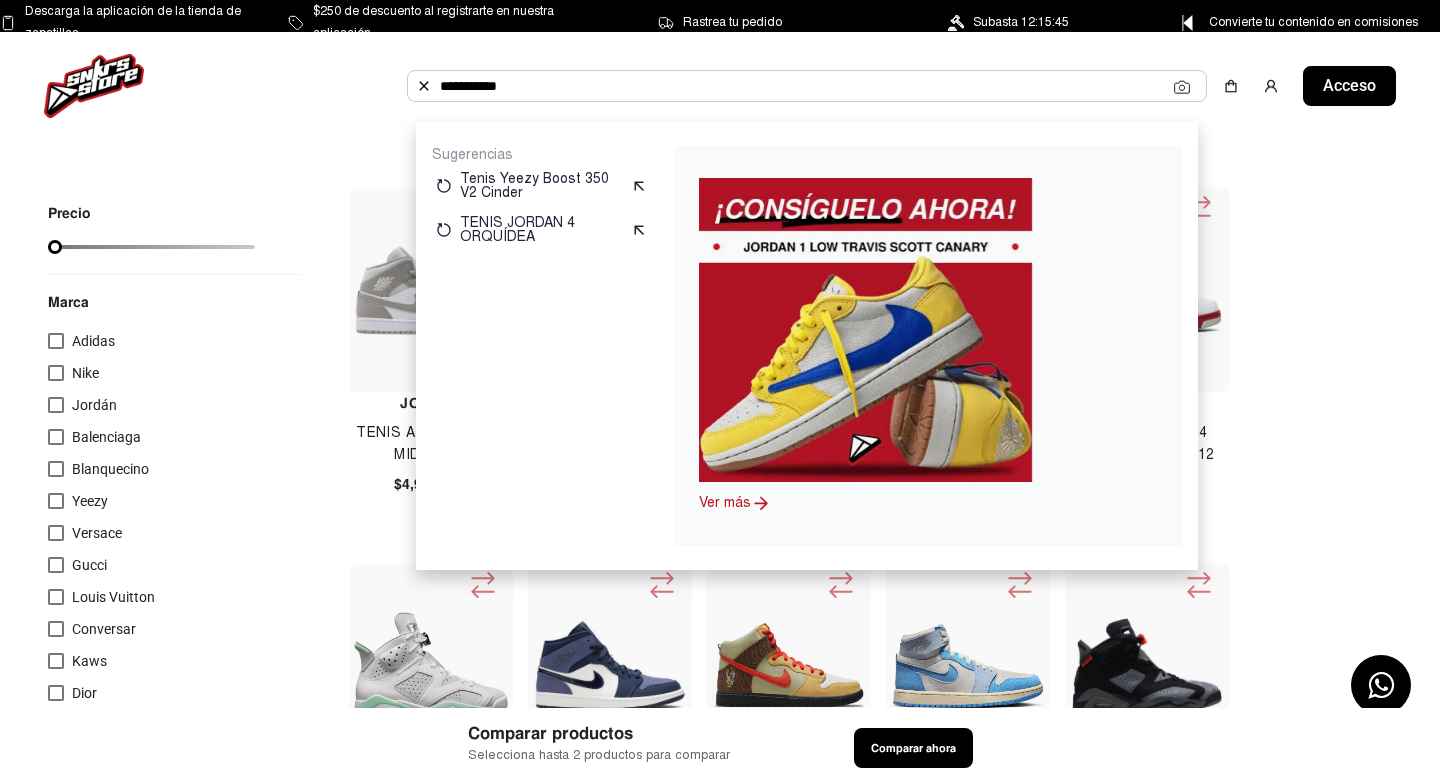 click on "**********" 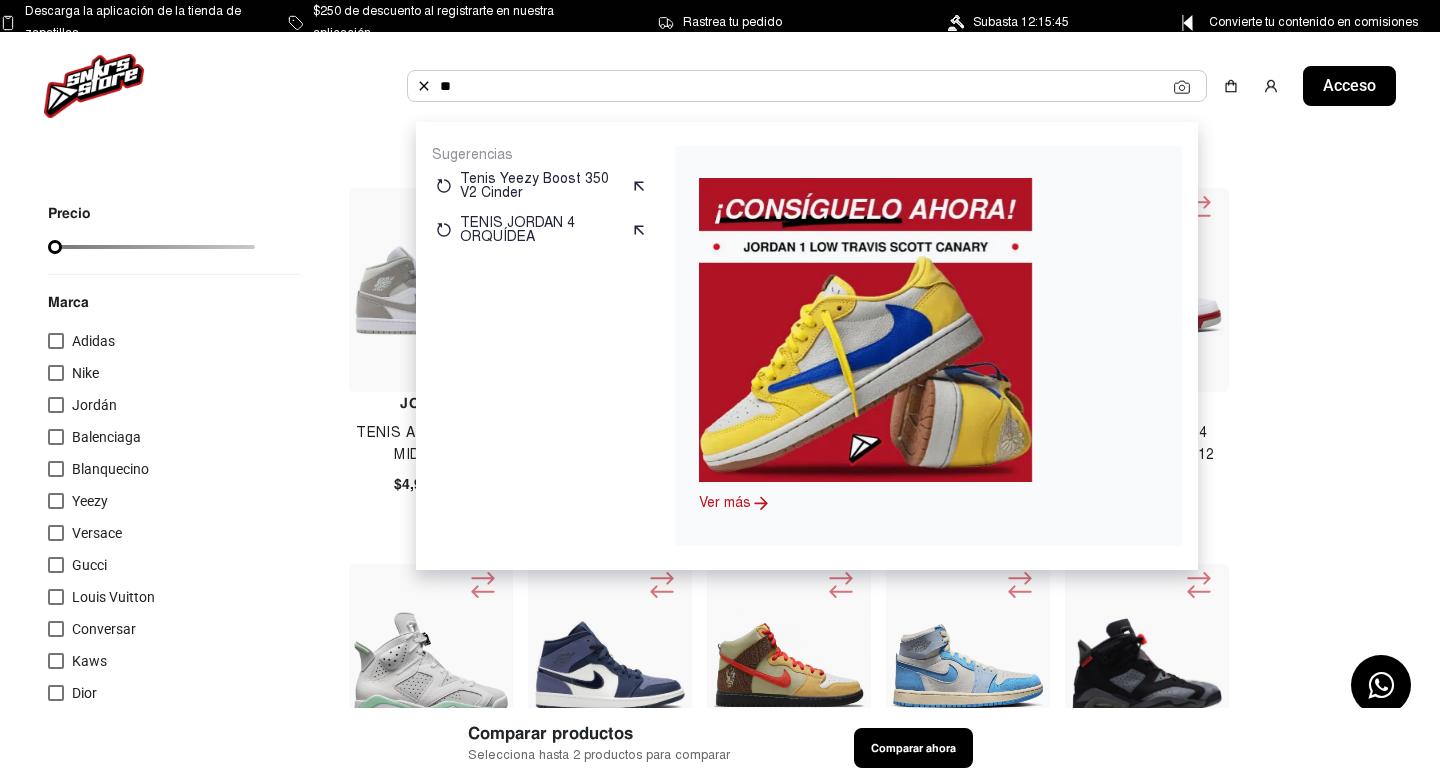 type on "*" 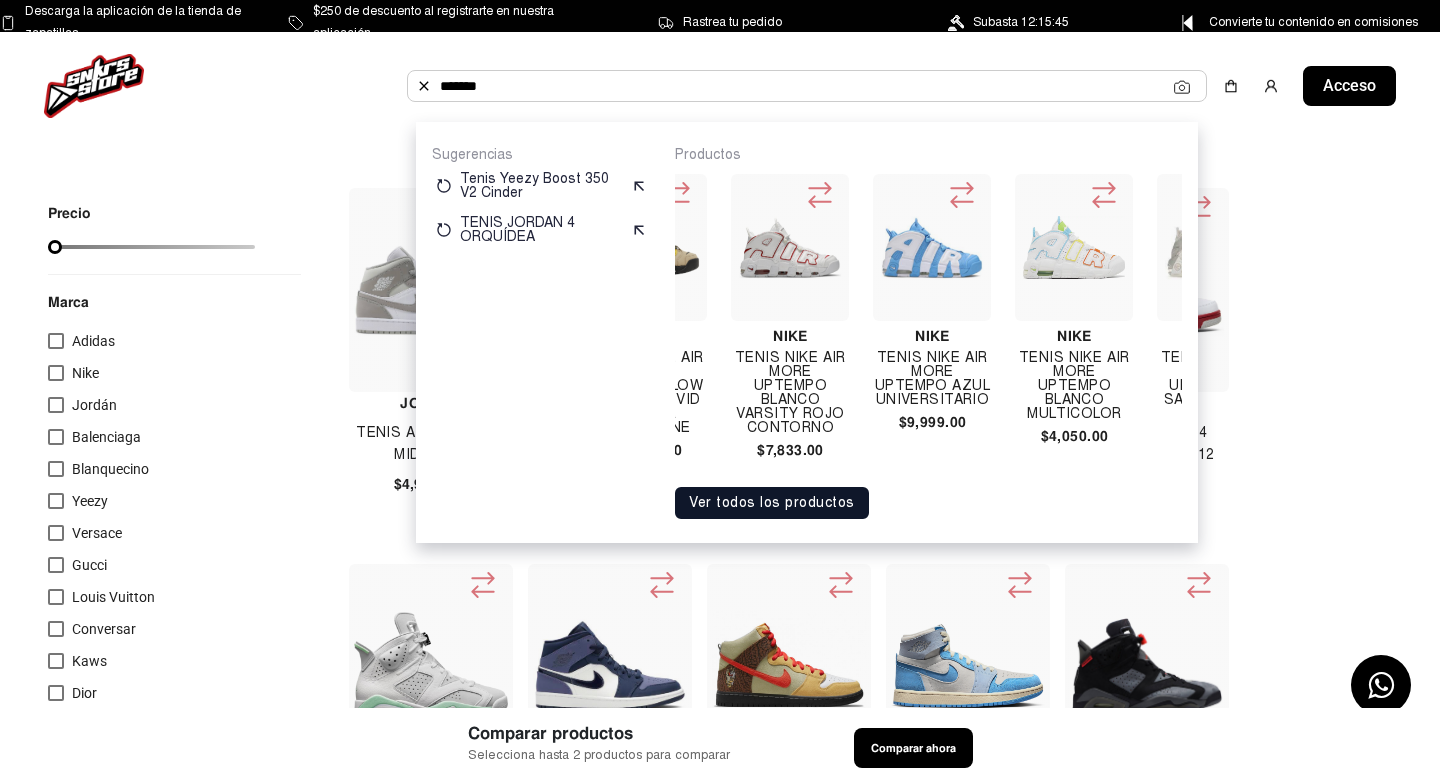 scroll, scrollTop: 0, scrollLeft: 257, axis: horizontal 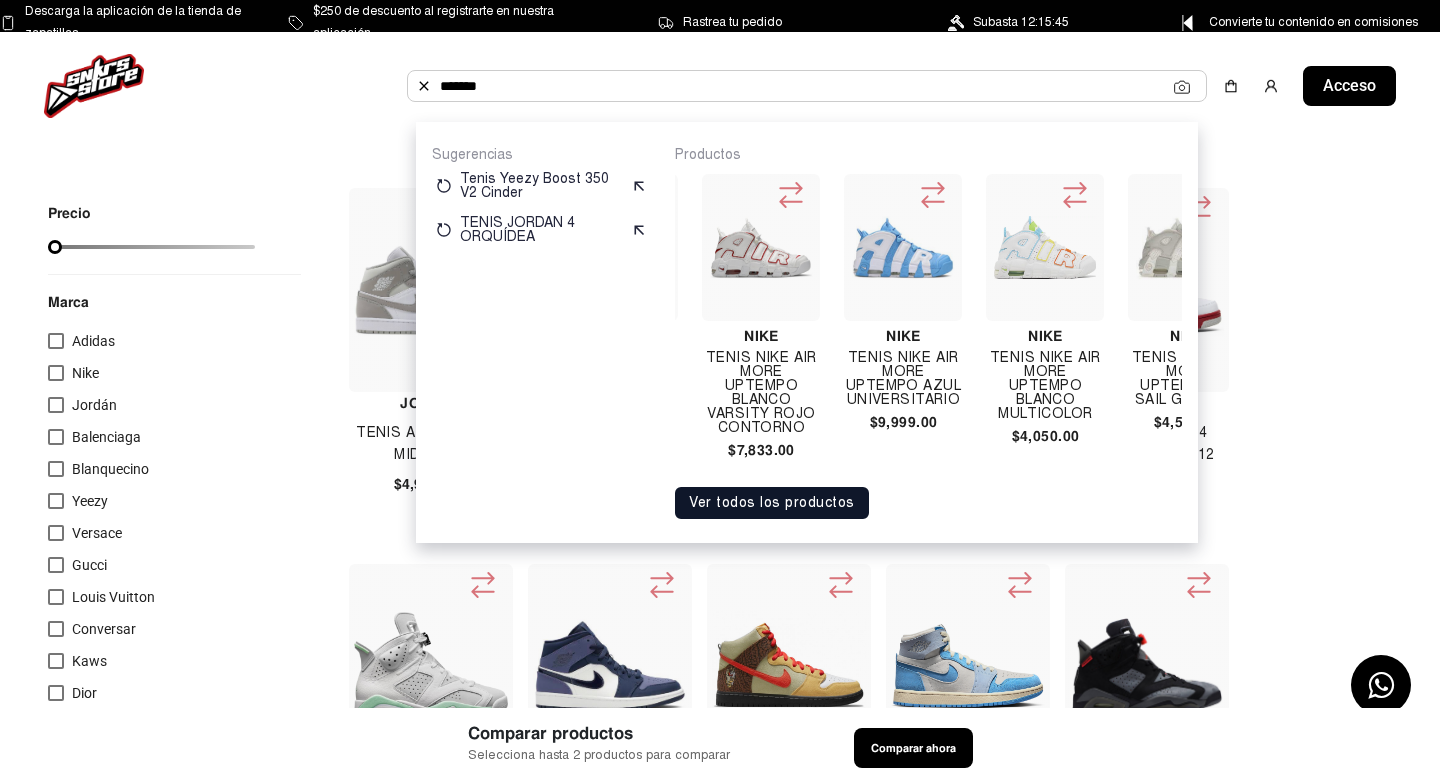 type on "*******" 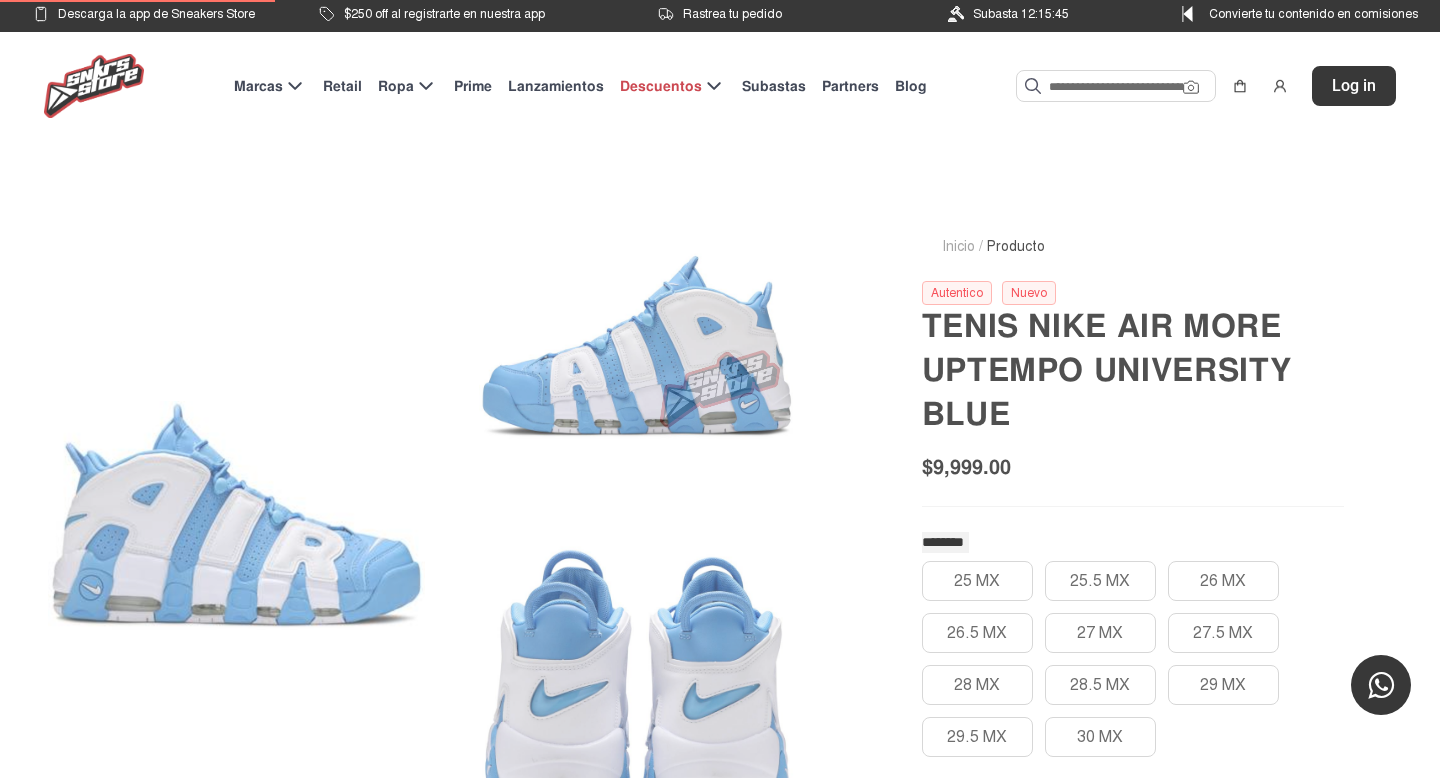 scroll, scrollTop: 0, scrollLeft: 0, axis: both 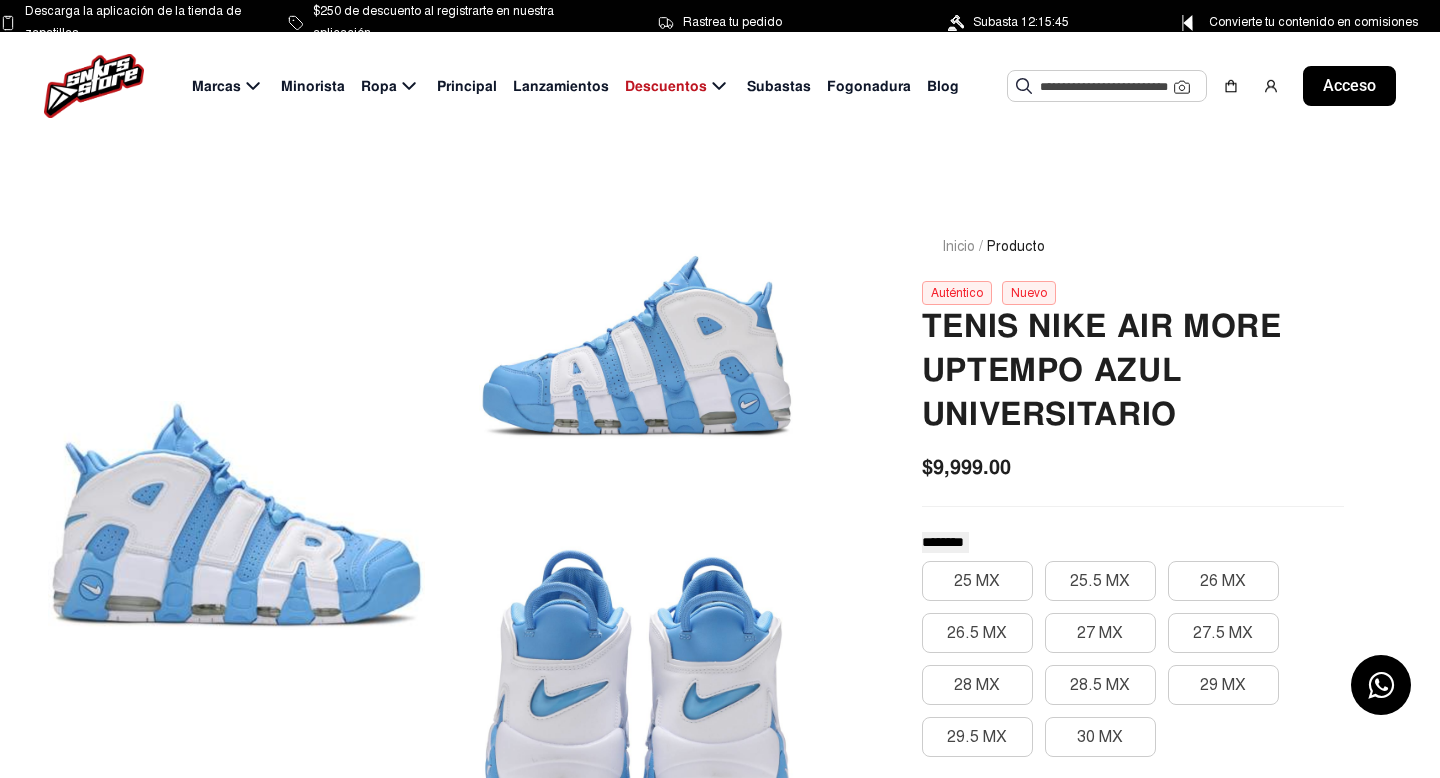 click 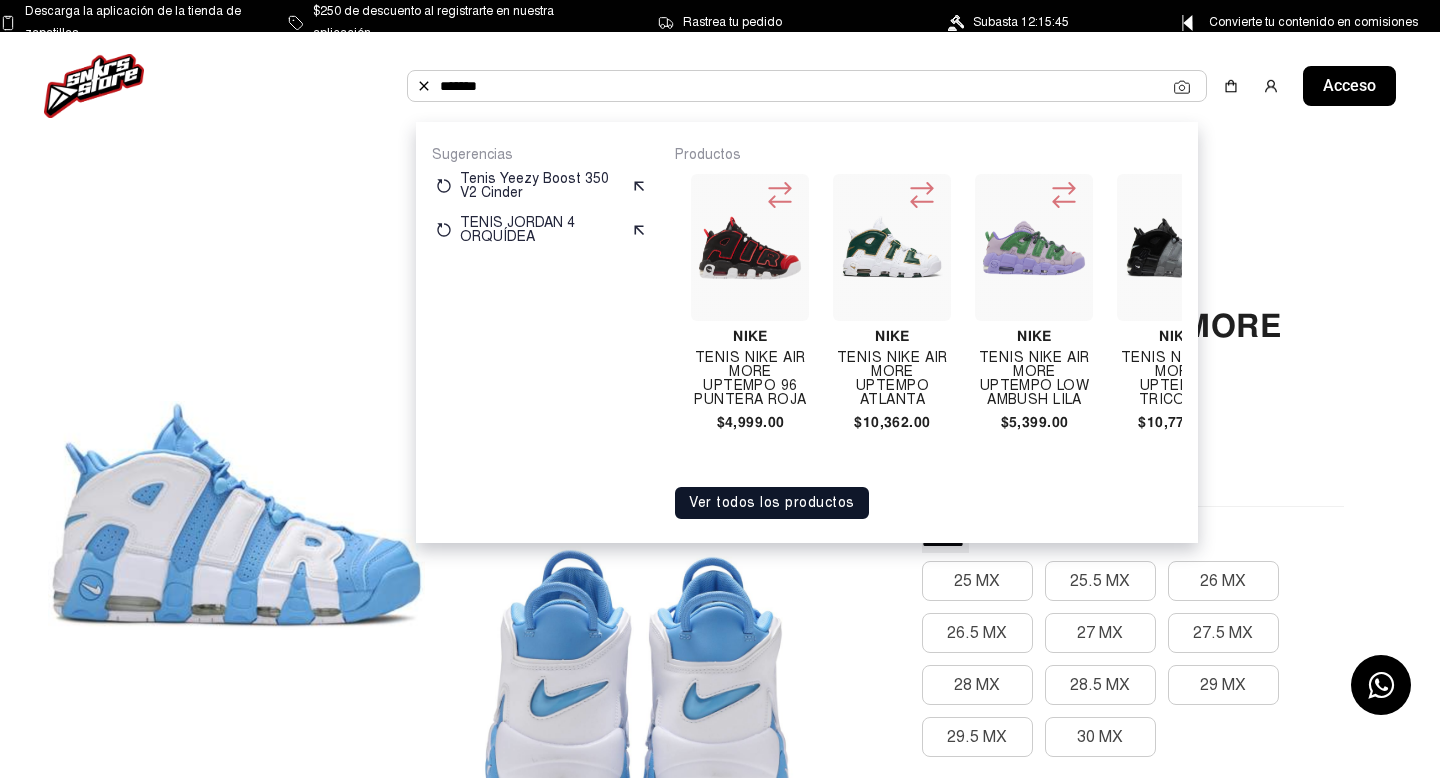 scroll, scrollTop: 0, scrollLeft: 2108, axis: horizontal 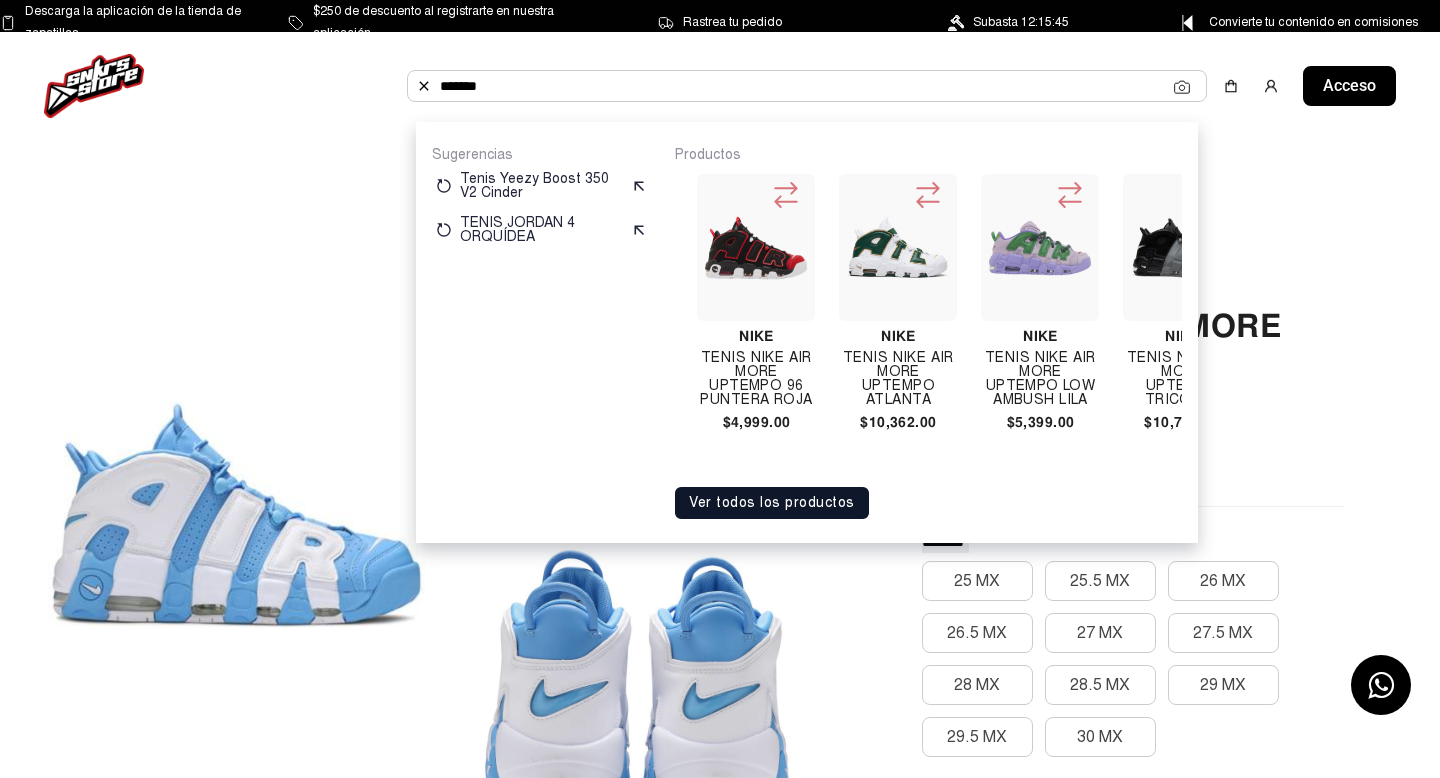 type on "*******" 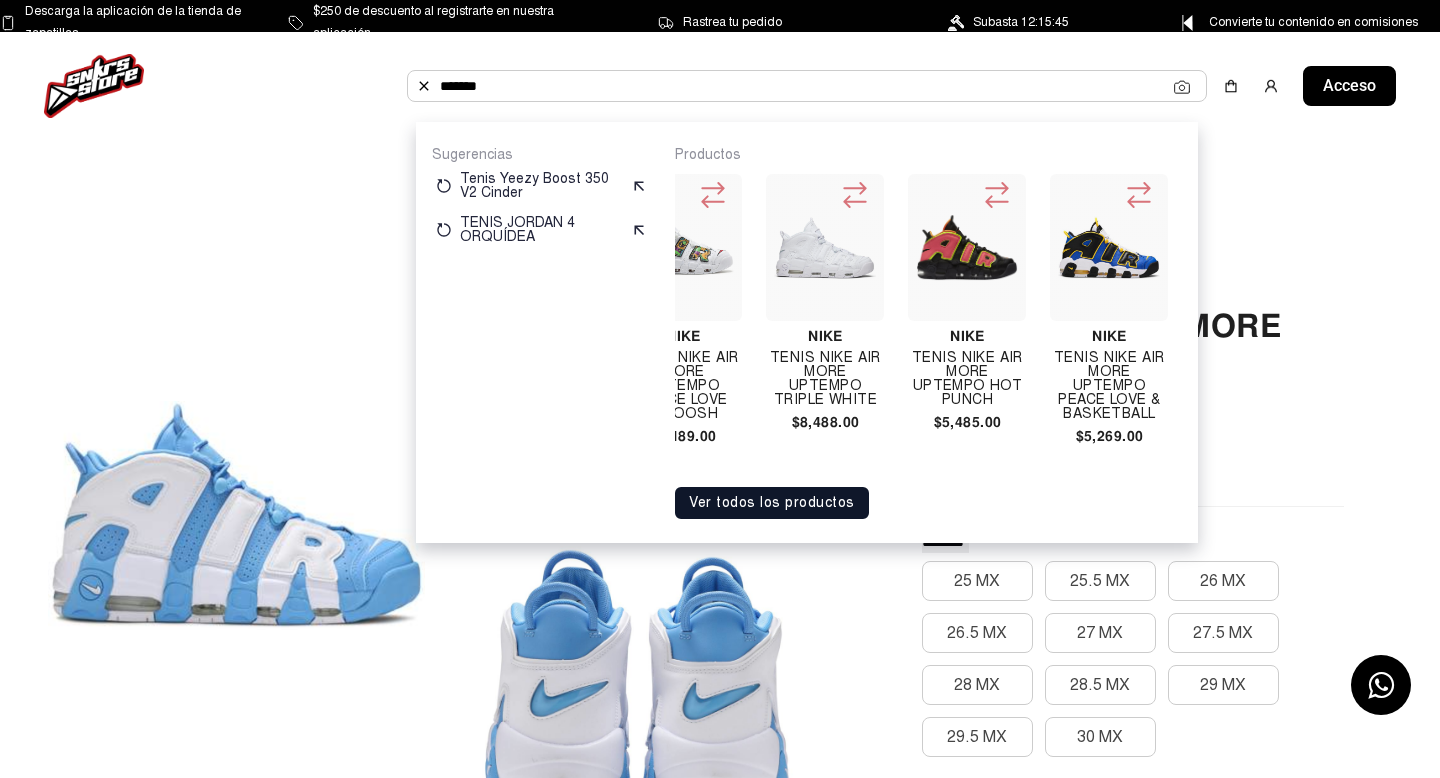 scroll, scrollTop: 0, scrollLeft: 1583, axis: horizontal 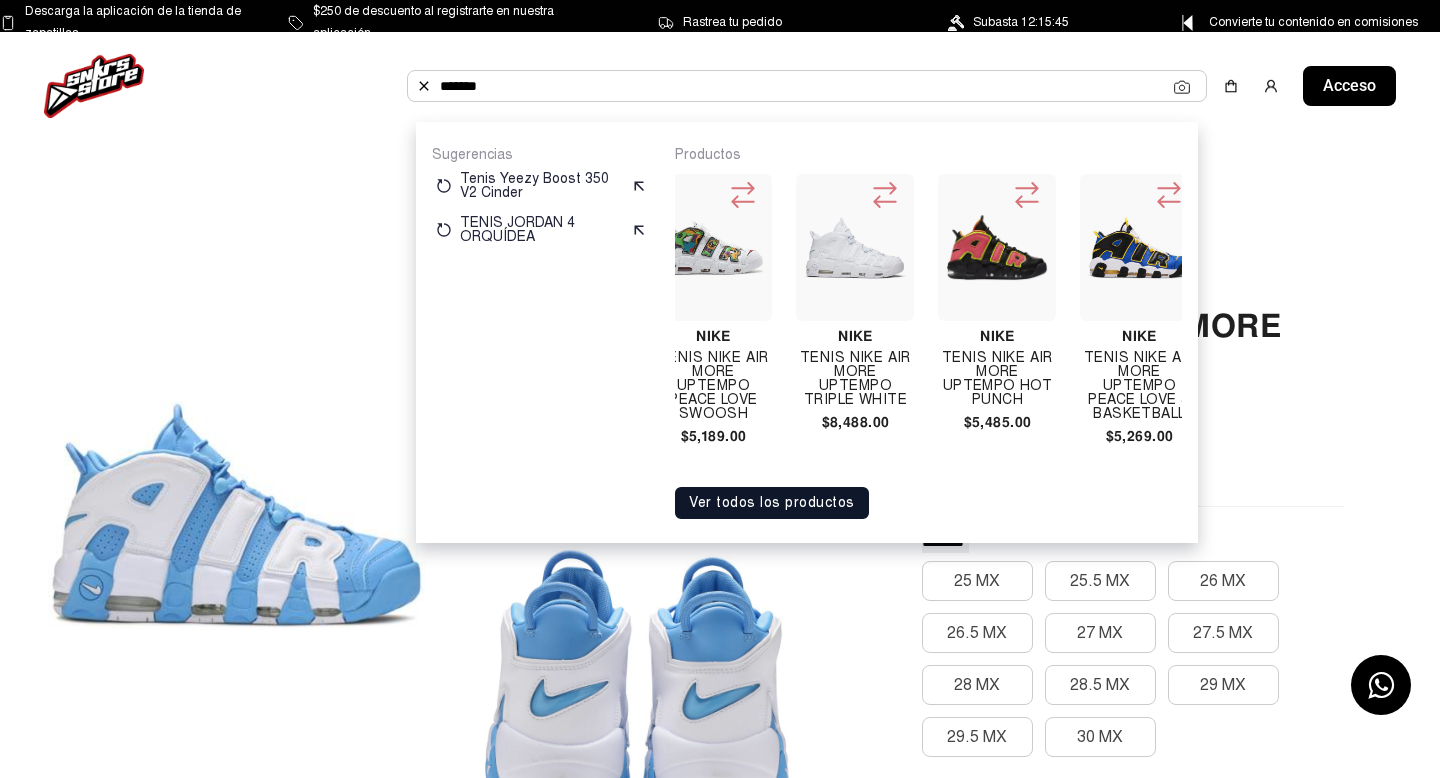 click 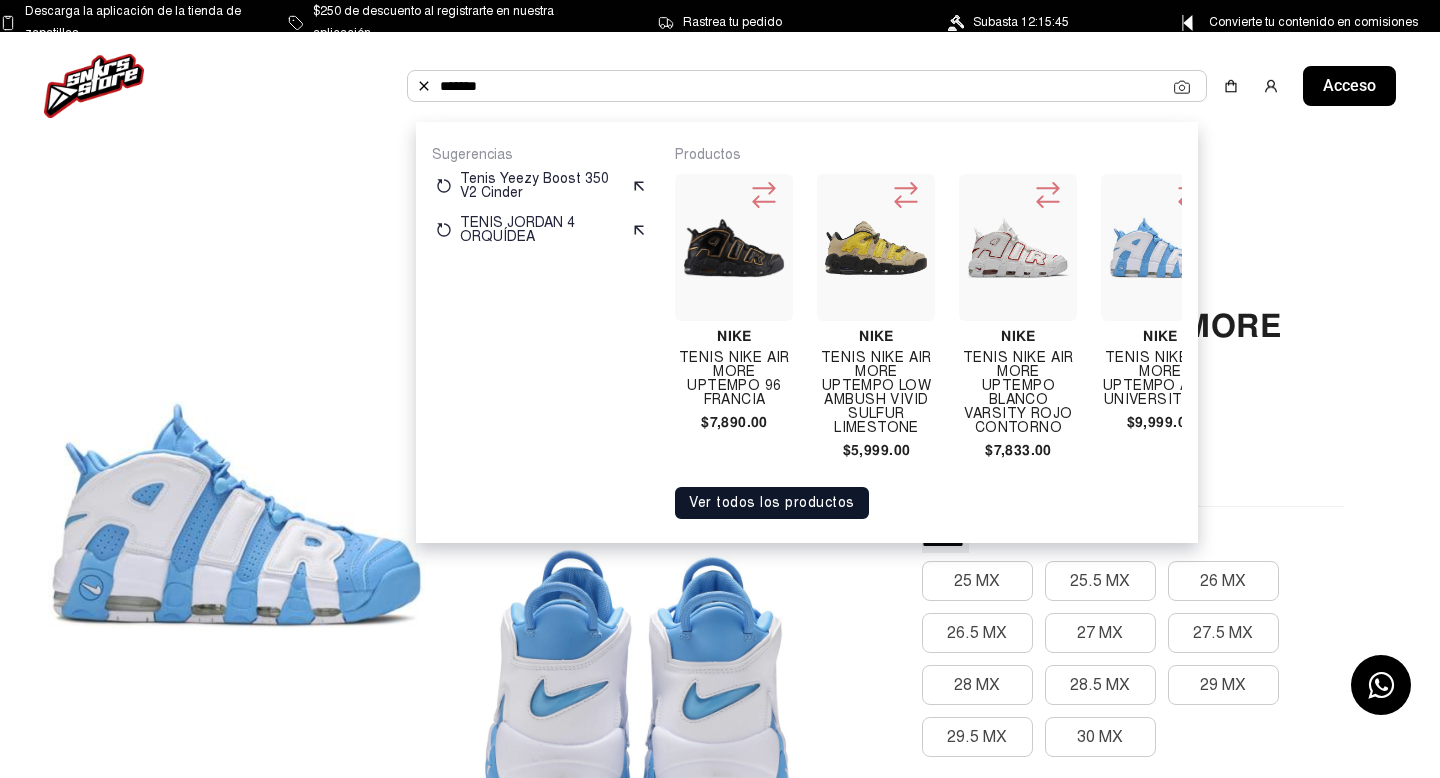 scroll, scrollTop: 0, scrollLeft: 1, axis: horizontal 